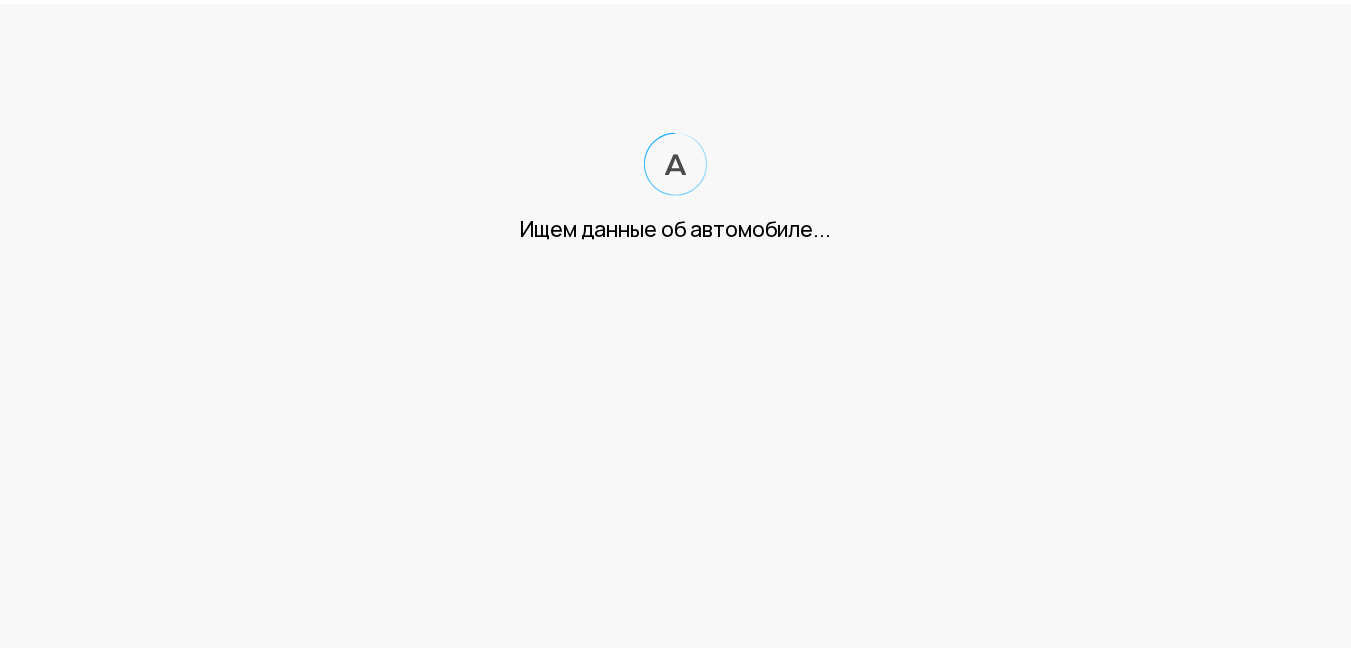scroll, scrollTop: 0, scrollLeft: 0, axis: both 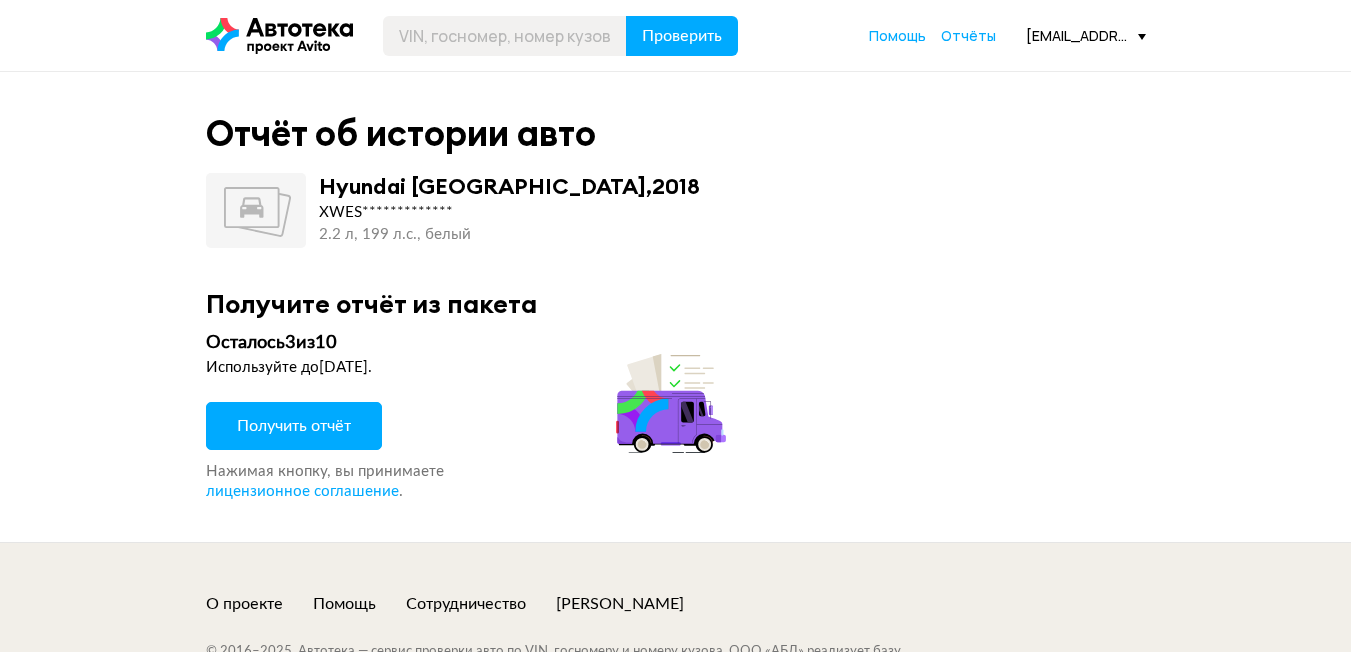 click on "Получить отчёт" at bounding box center [294, 426] 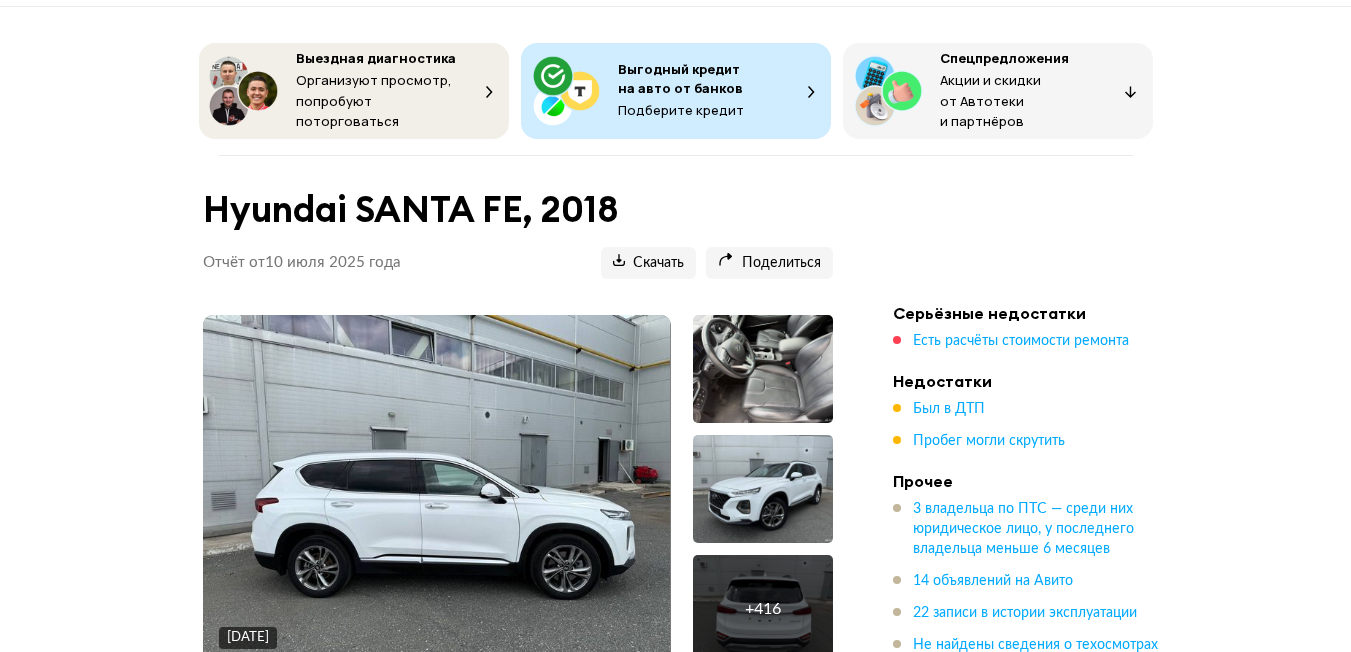scroll, scrollTop: 100, scrollLeft: 0, axis: vertical 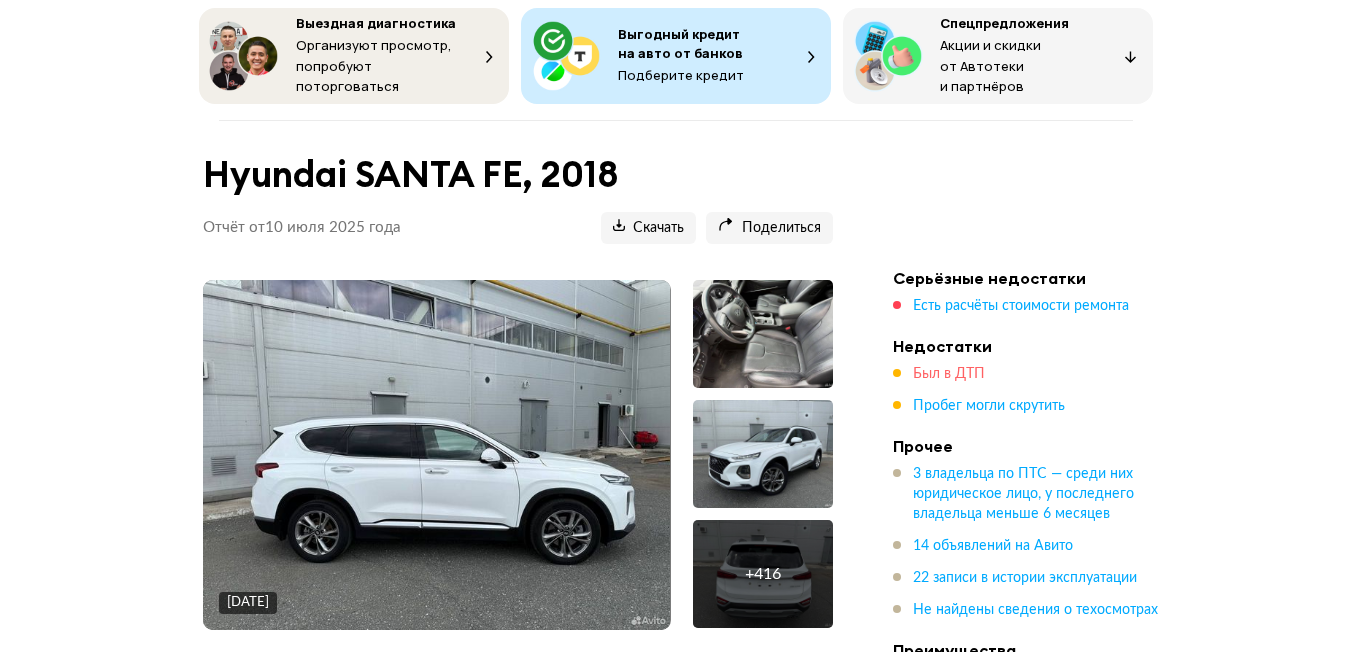 click on "Был в ДТП" at bounding box center (949, 374) 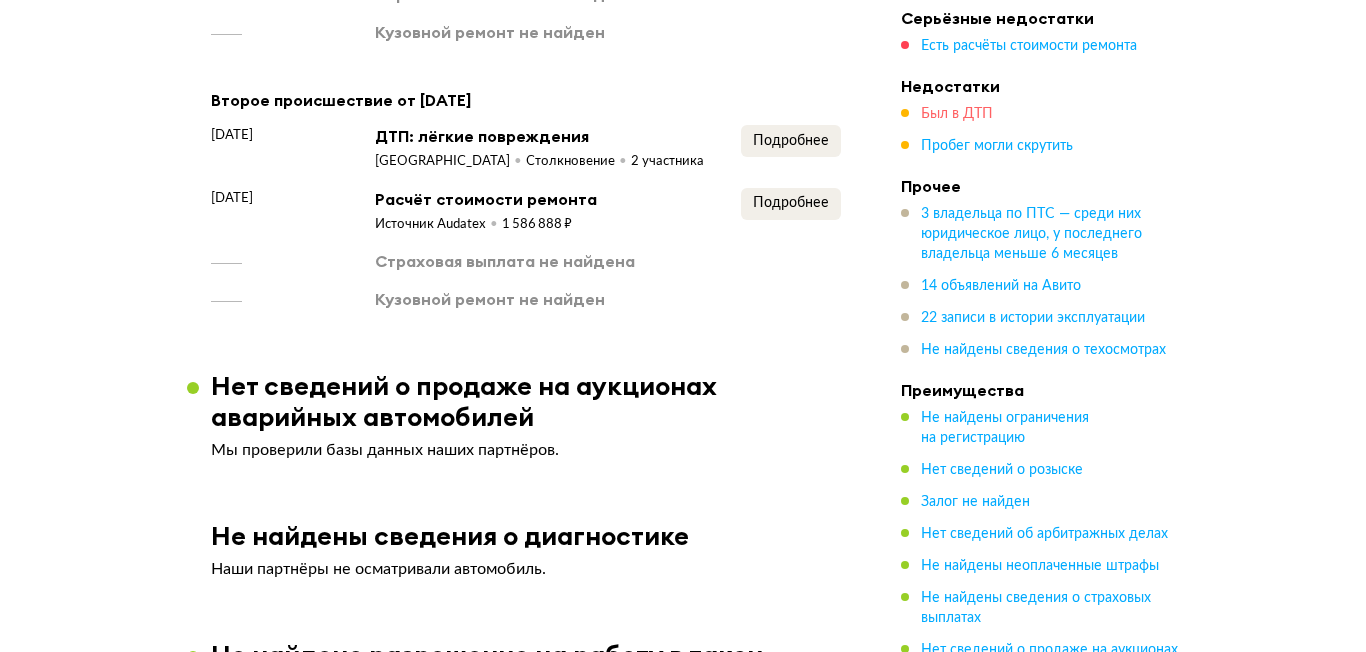 scroll, scrollTop: 3470, scrollLeft: 0, axis: vertical 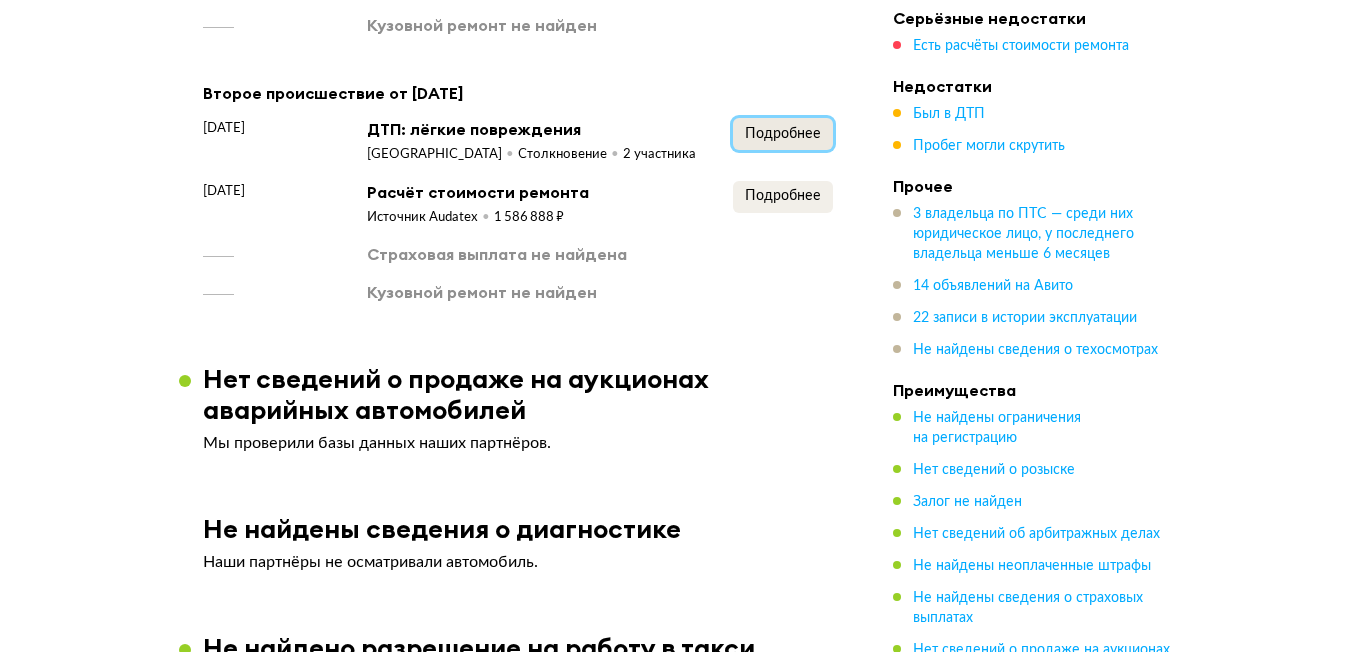 click on "Подробнее" at bounding box center (783, 134) 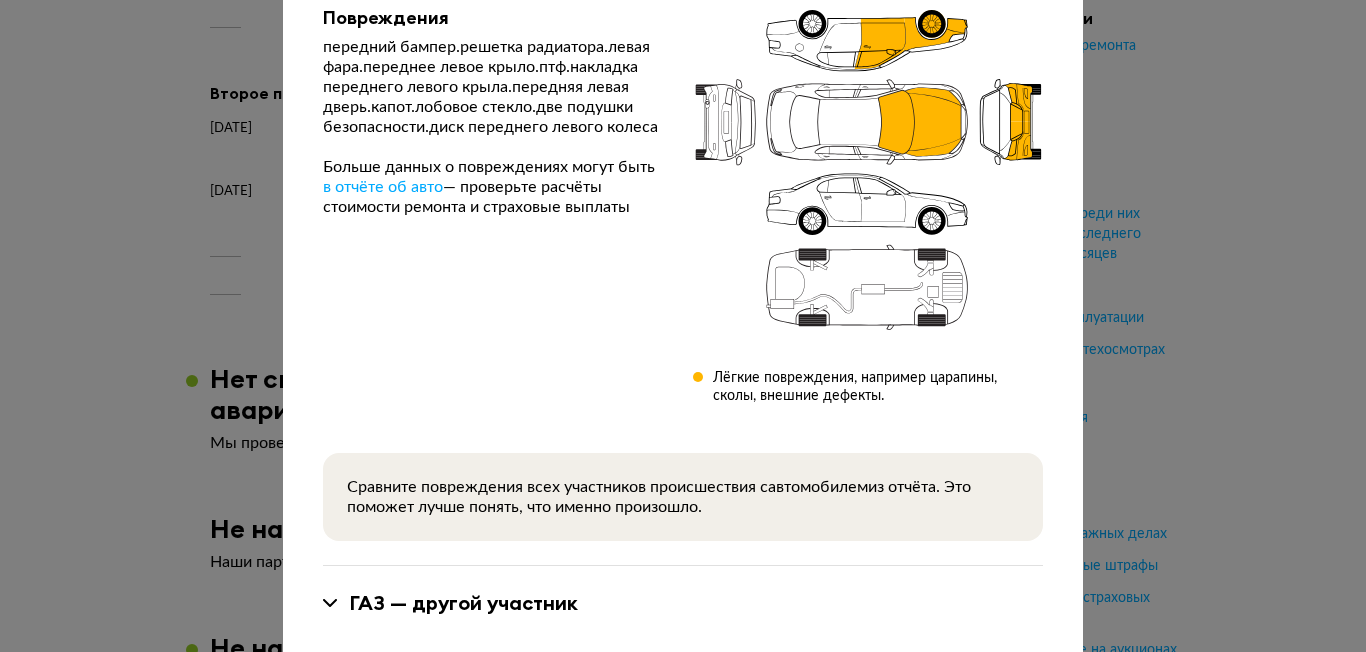 scroll, scrollTop: 287, scrollLeft: 0, axis: vertical 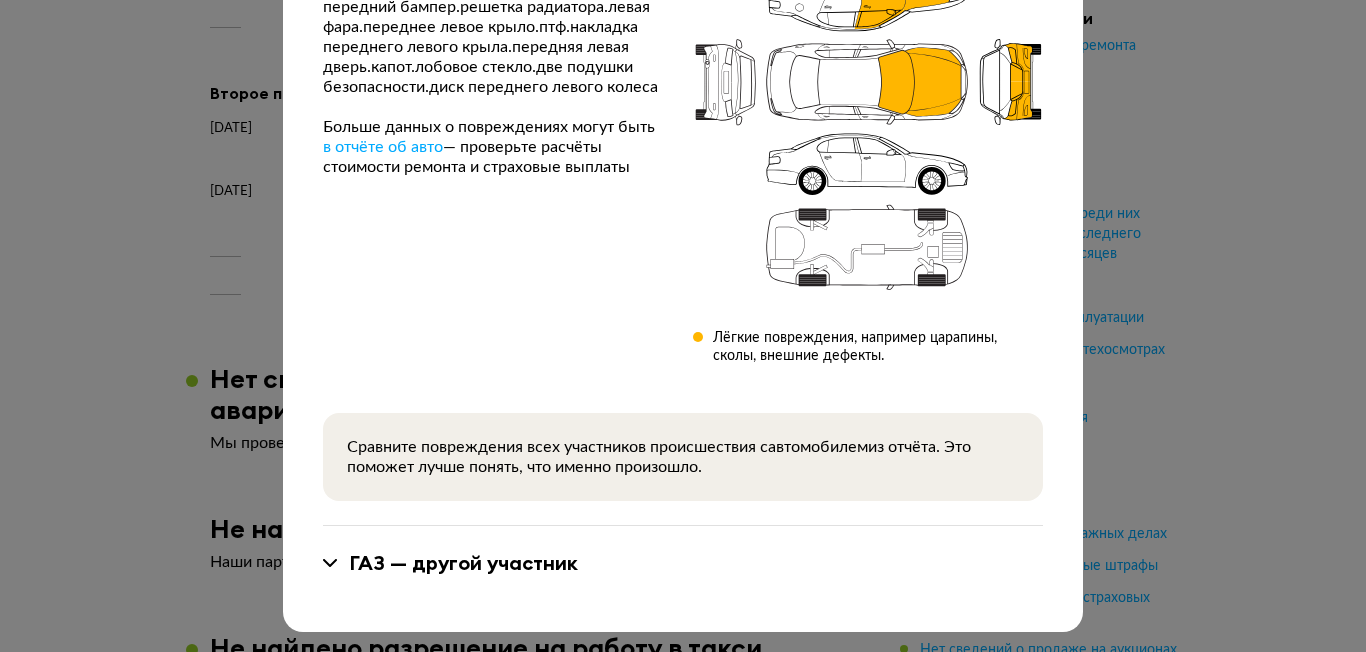 click on "ГАЗ     —   другой участник" at bounding box center [463, 563] 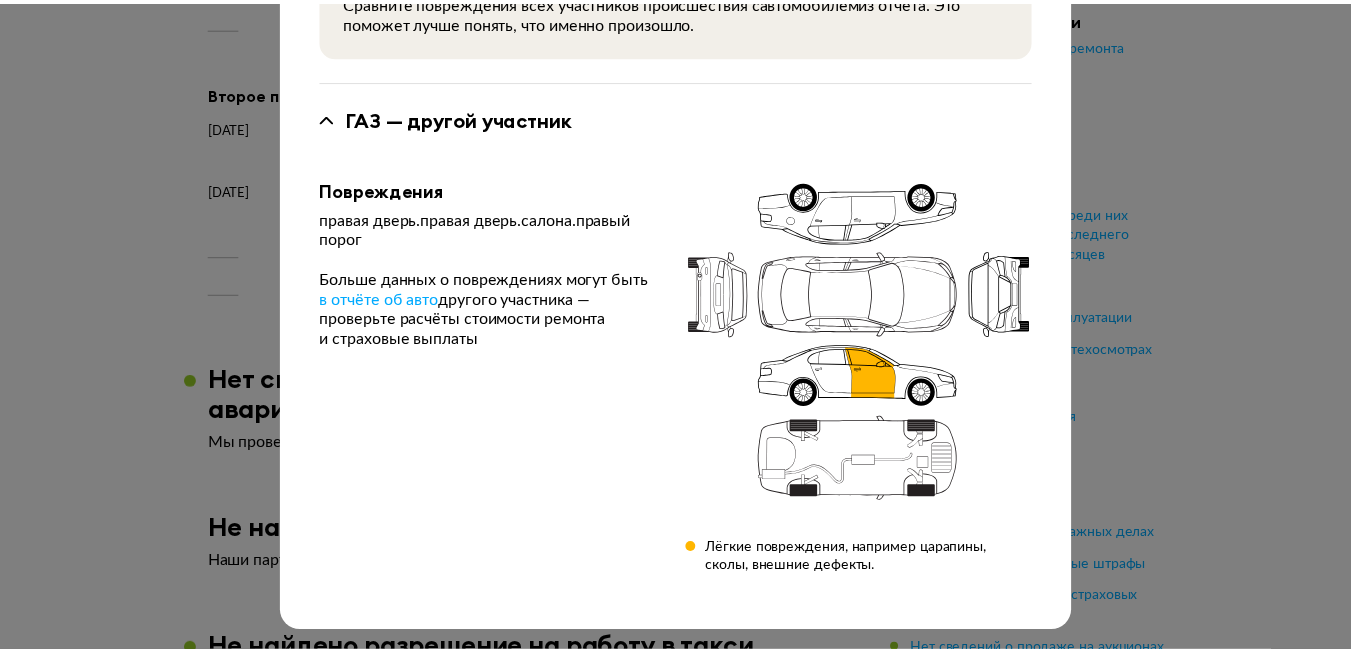 scroll, scrollTop: 32, scrollLeft: 0, axis: vertical 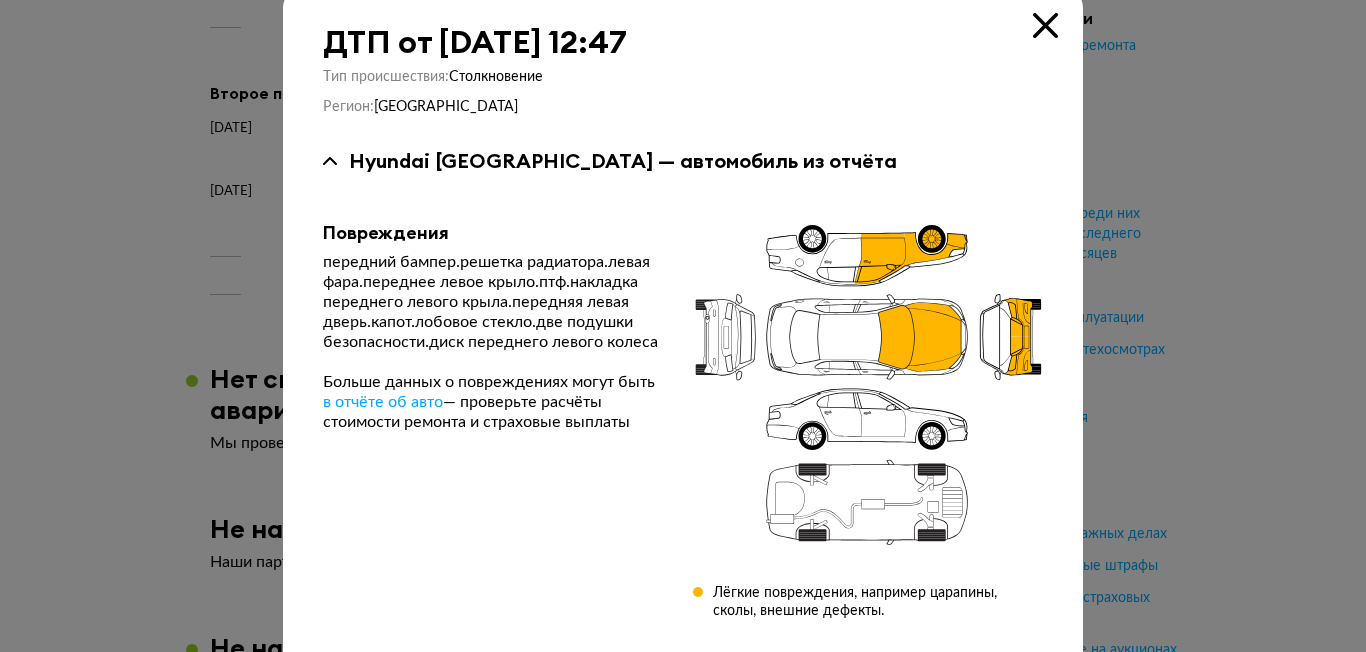 click at bounding box center [1045, 25] 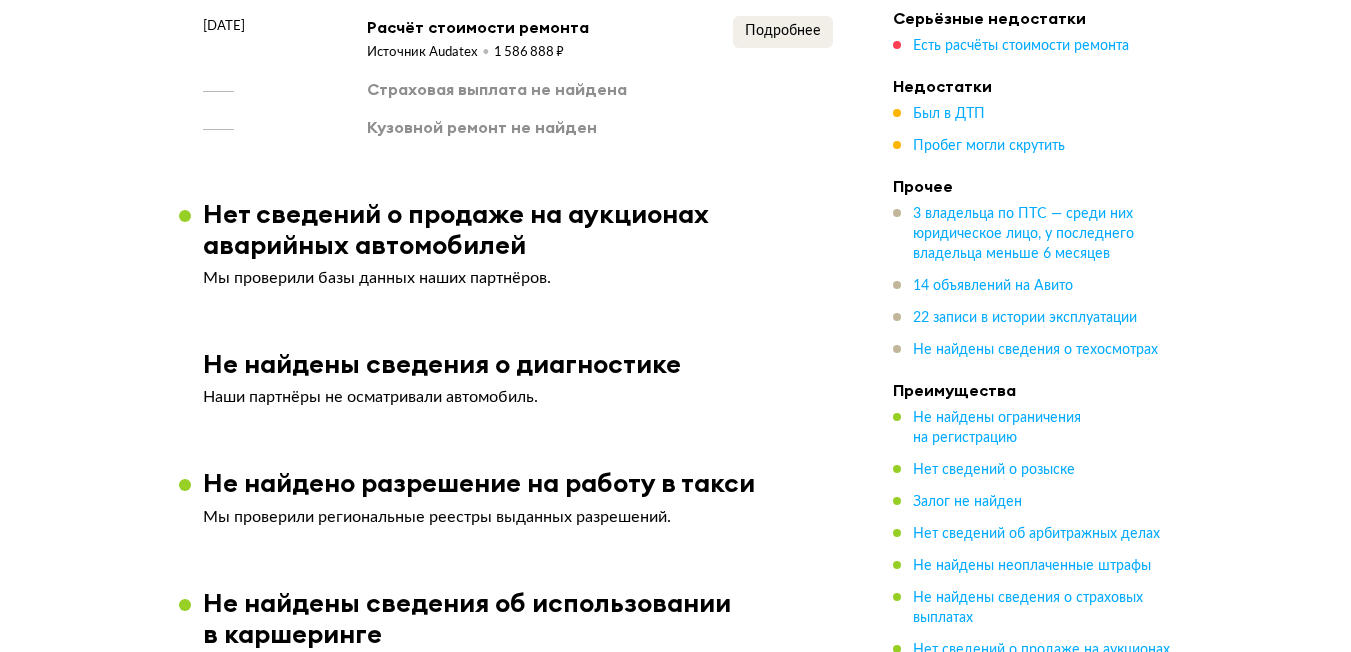 scroll, scrollTop: 3670, scrollLeft: 0, axis: vertical 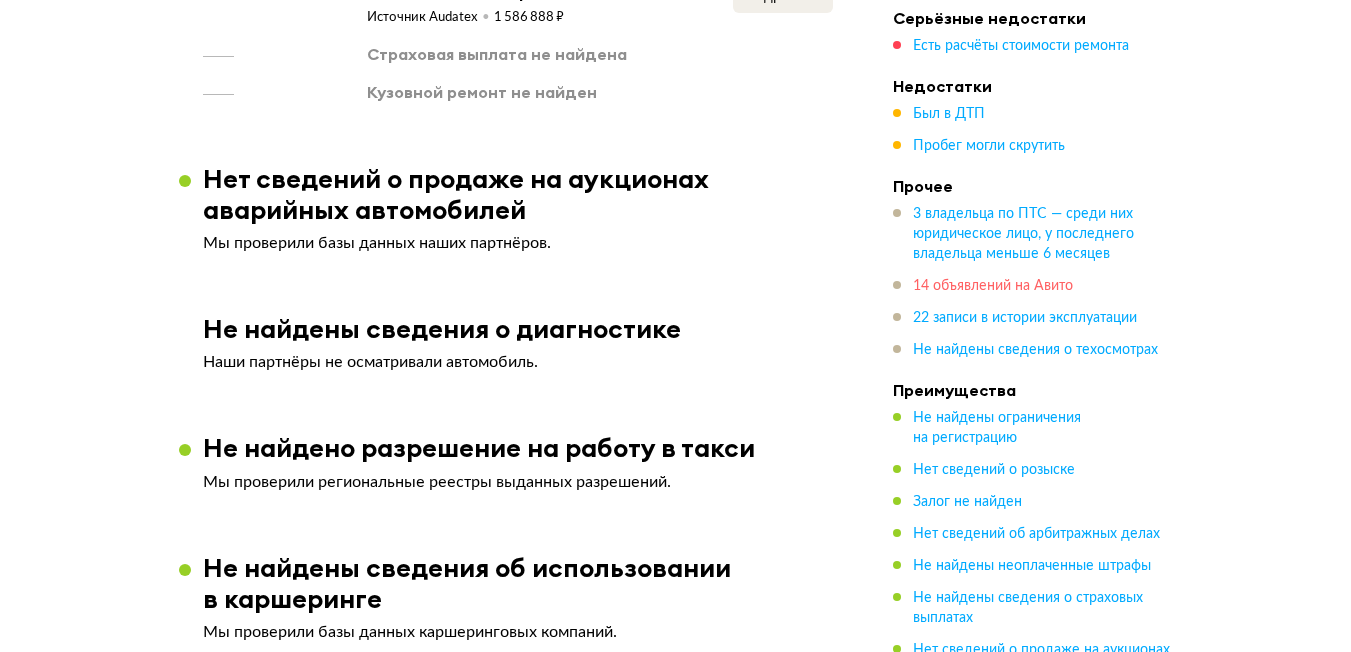 click on "14 объявлений на Авито" at bounding box center [993, 286] 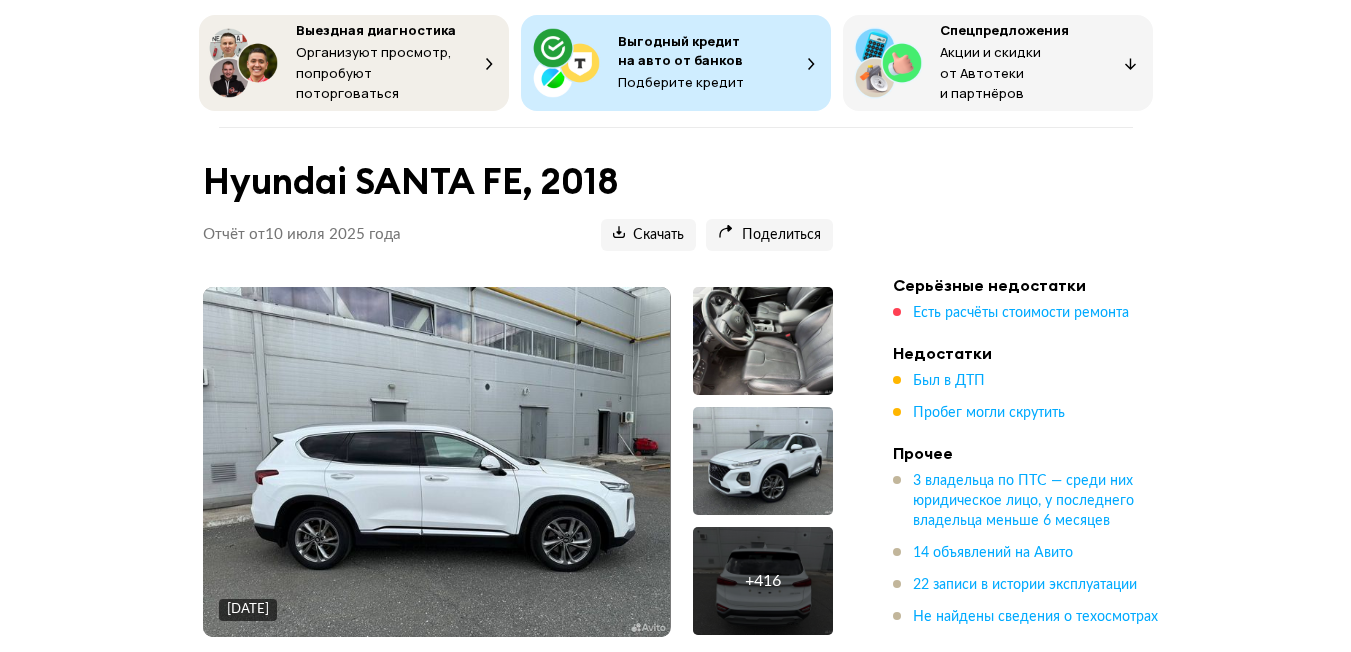 scroll, scrollTop: 200, scrollLeft: 0, axis: vertical 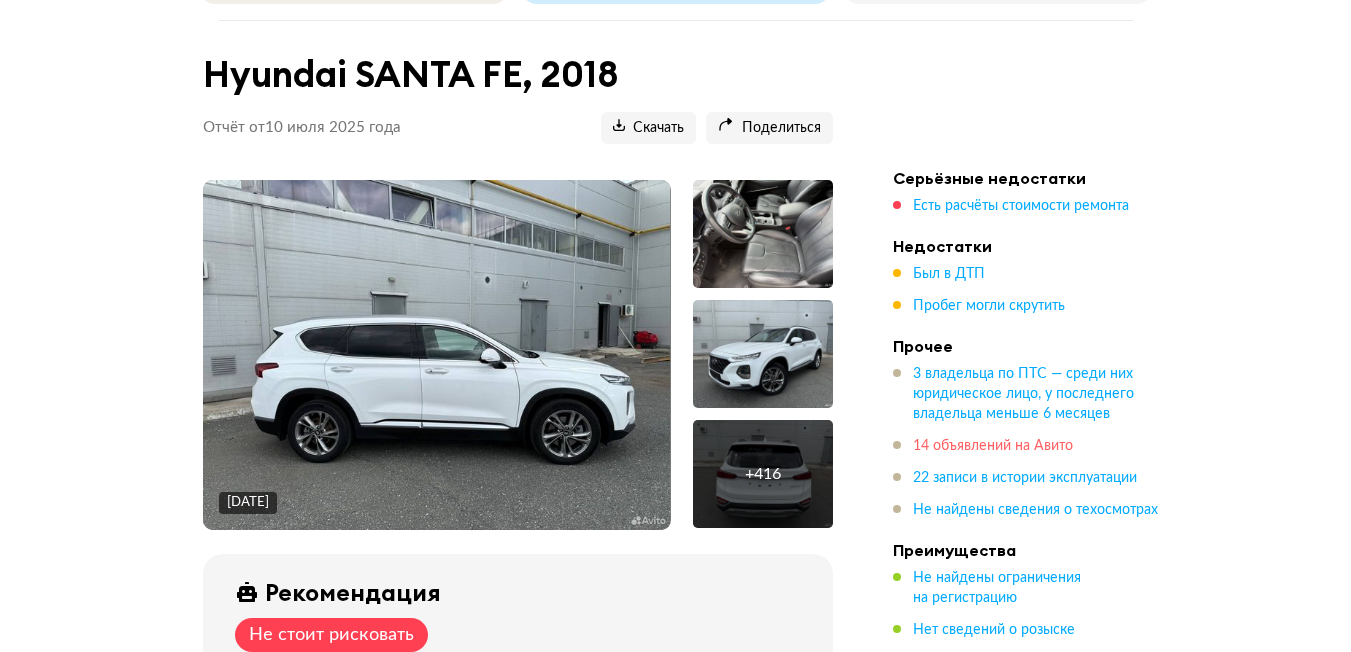 click on "14 объявлений на Авито" at bounding box center [993, 446] 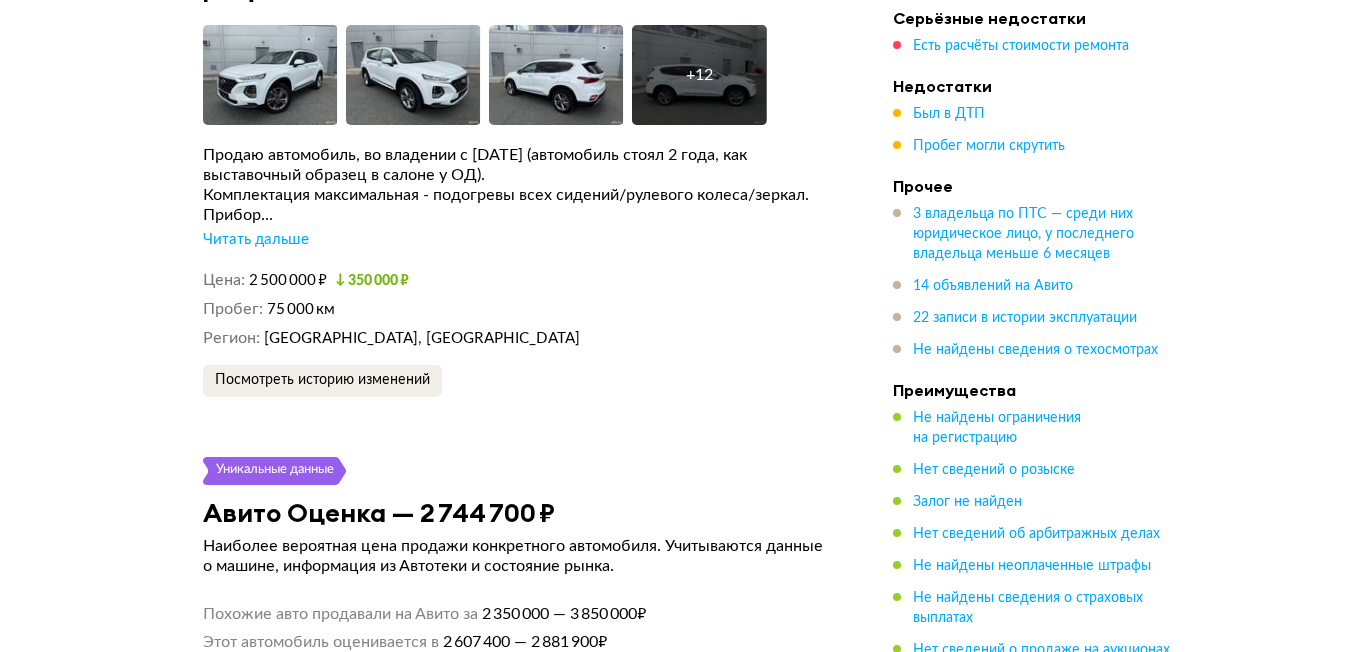 scroll, scrollTop: 10777, scrollLeft: 0, axis: vertical 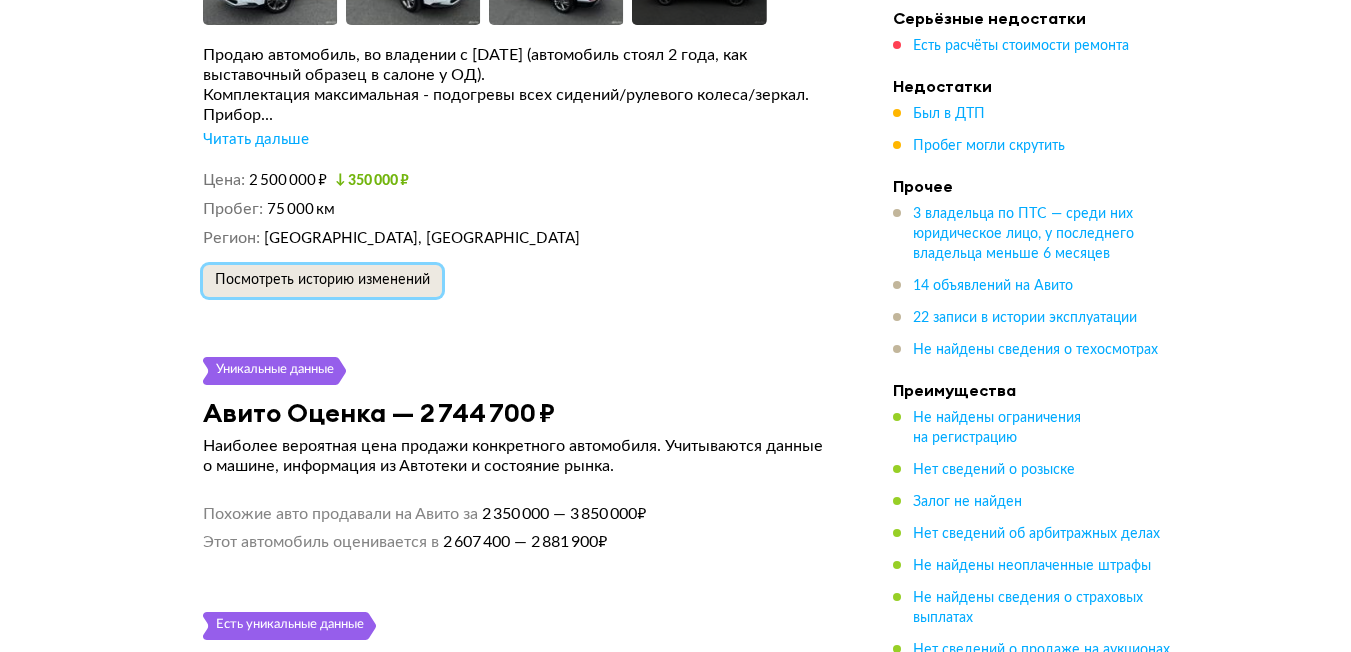 click on "Посмотреть историю изменений" at bounding box center [322, 280] 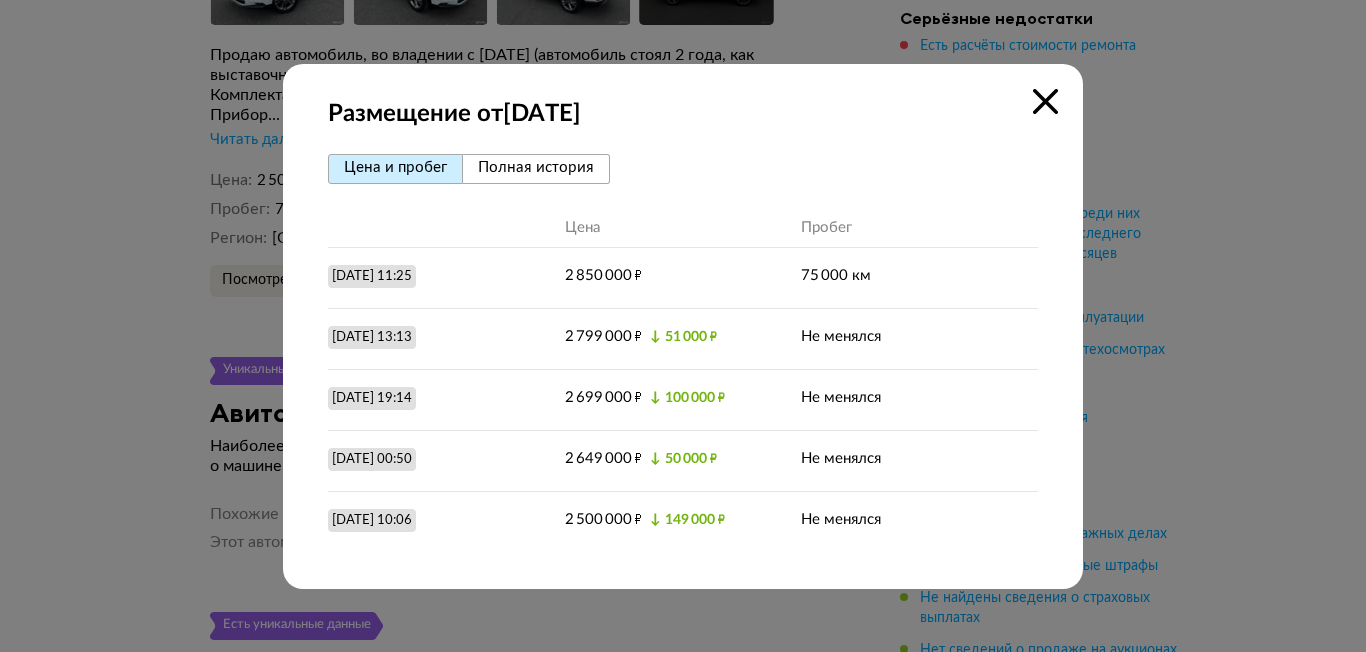 click at bounding box center (1045, 101) 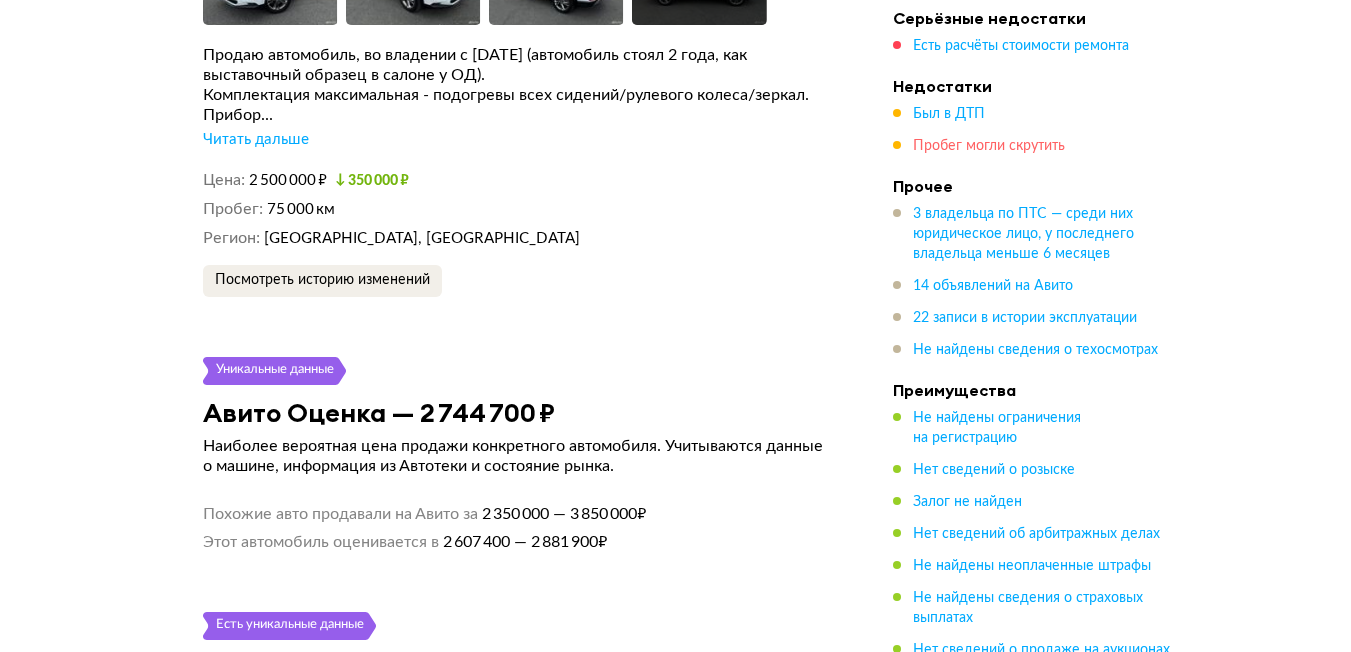 click on "Пробег могли скрутить" at bounding box center [989, 146] 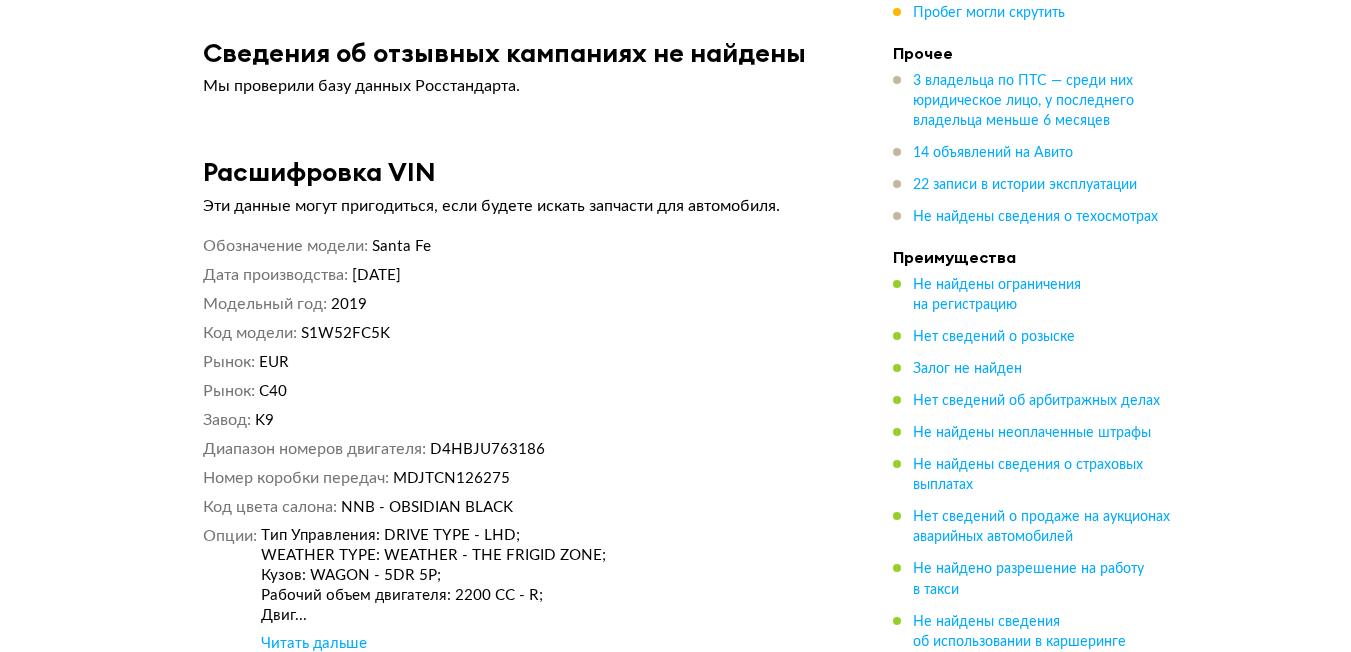 scroll, scrollTop: 16318, scrollLeft: 0, axis: vertical 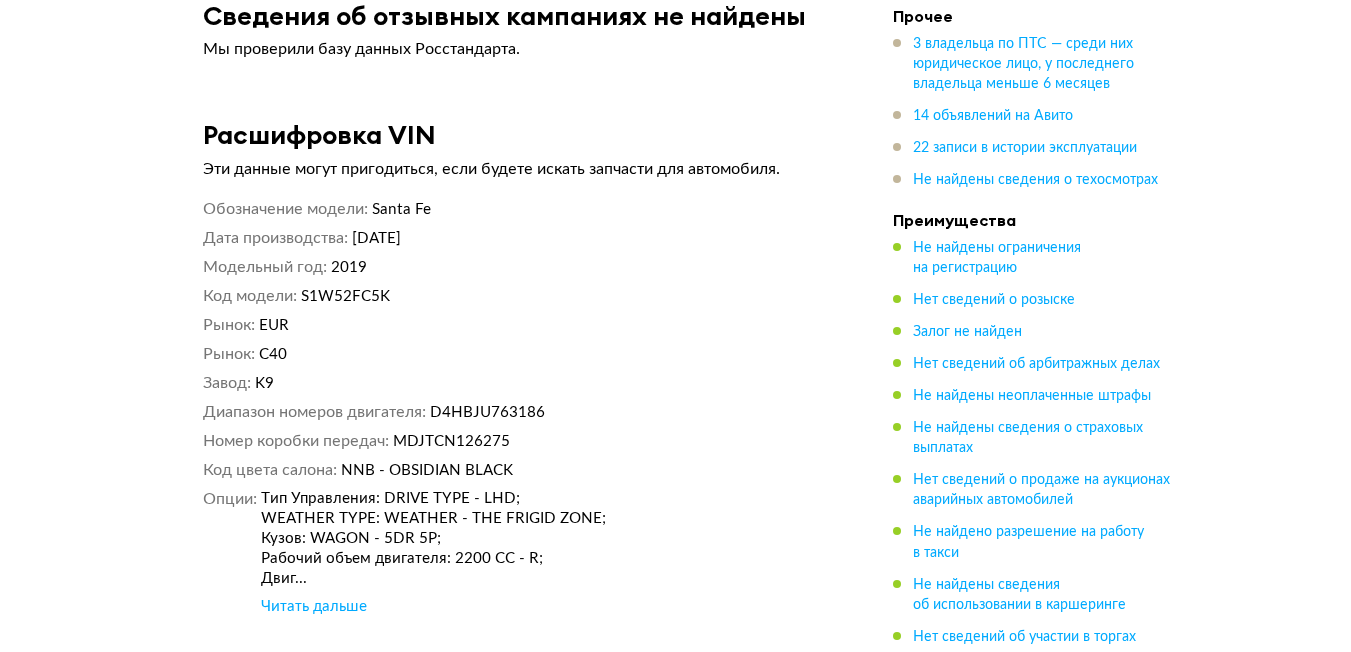 click on "Читать дальше" at bounding box center [314, 607] 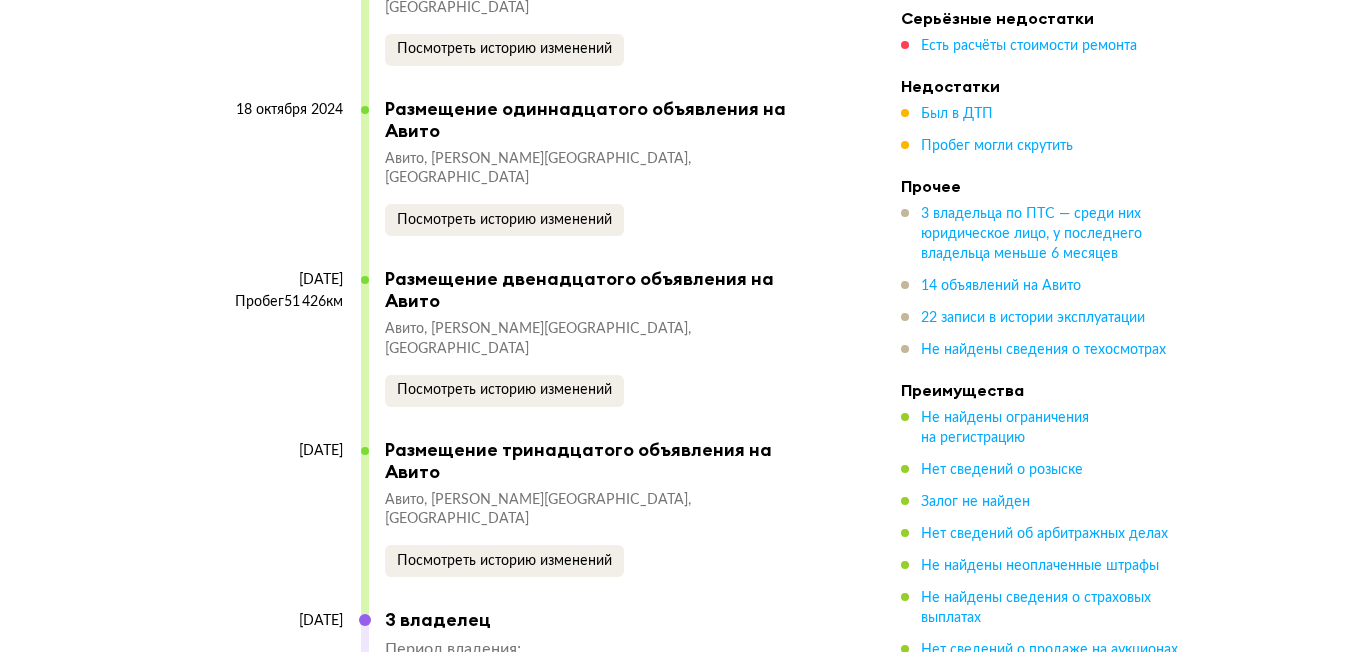 scroll, scrollTop: 14018, scrollLeft: 0, axis: vertical 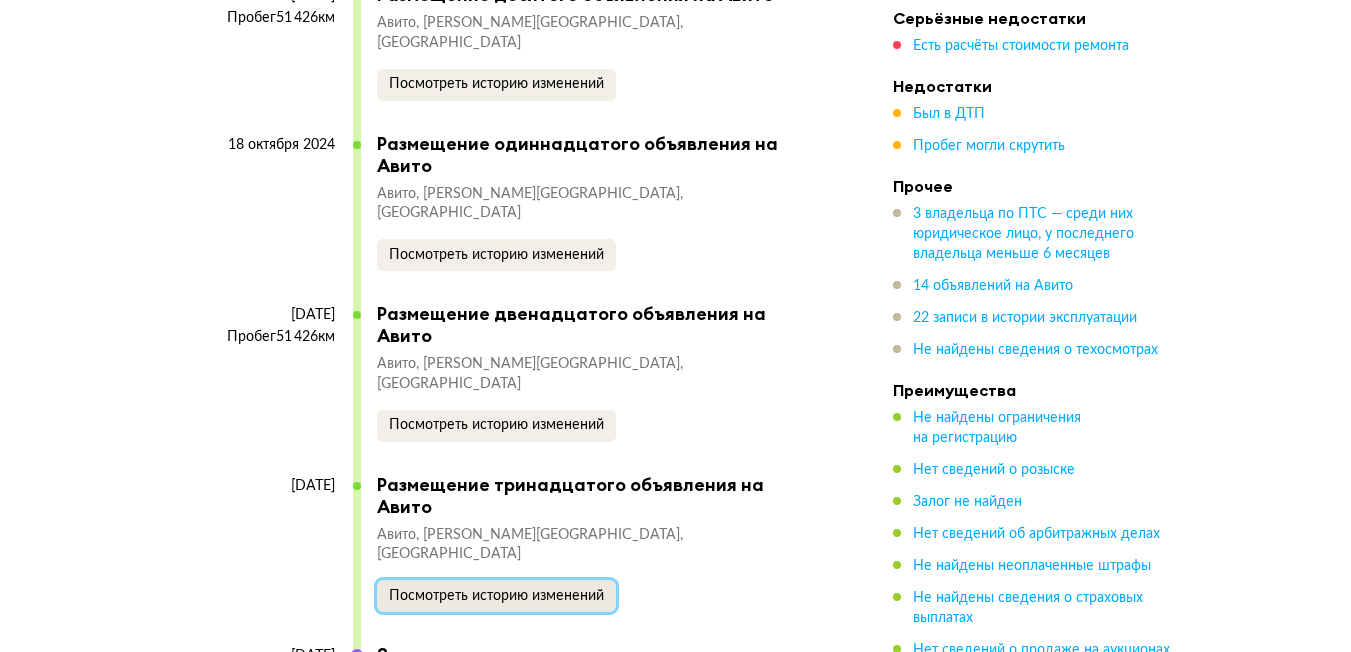 click on "Посмотреть историю изменений" at bounding box center [496, 596] 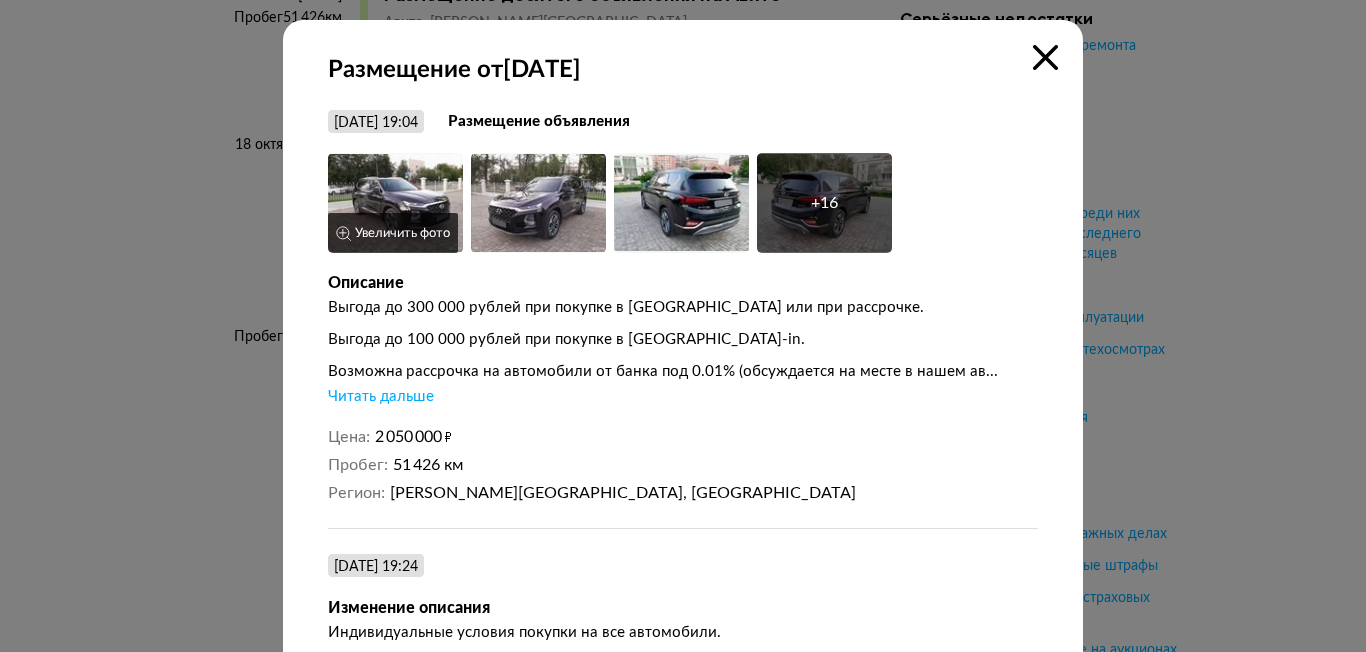 click at bounding box center [395, 203] 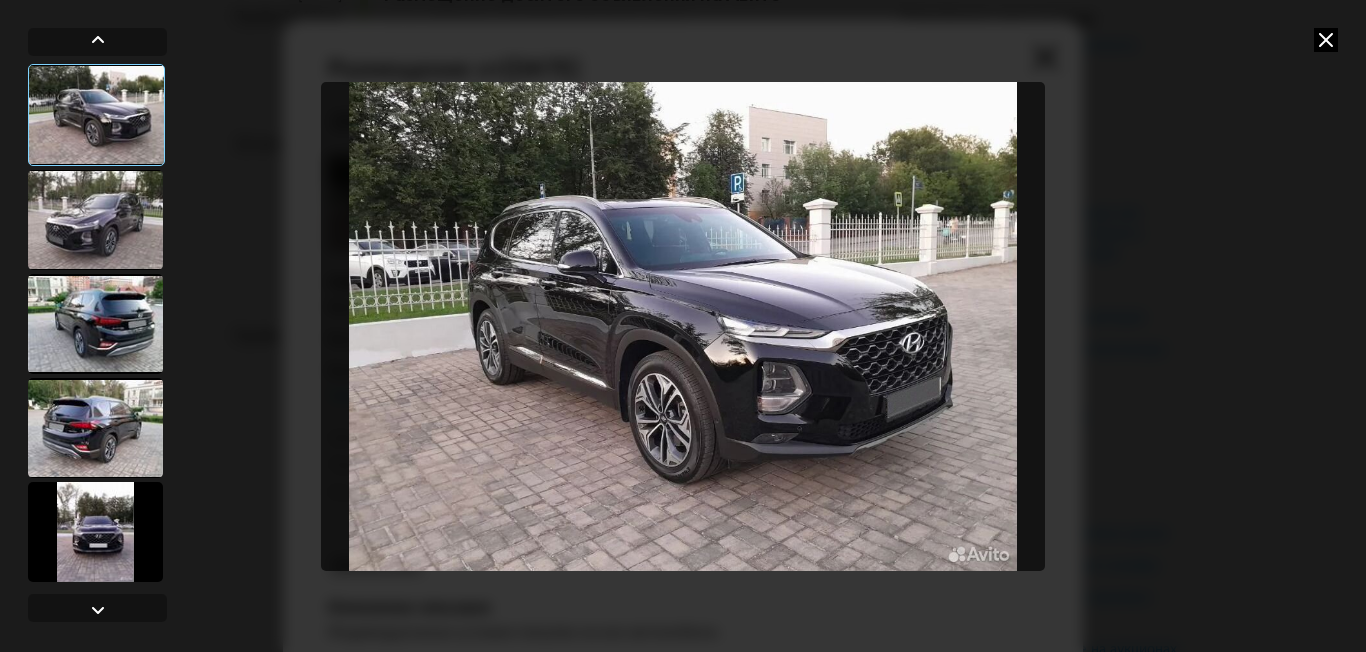 click at bounding box center (95, 220) 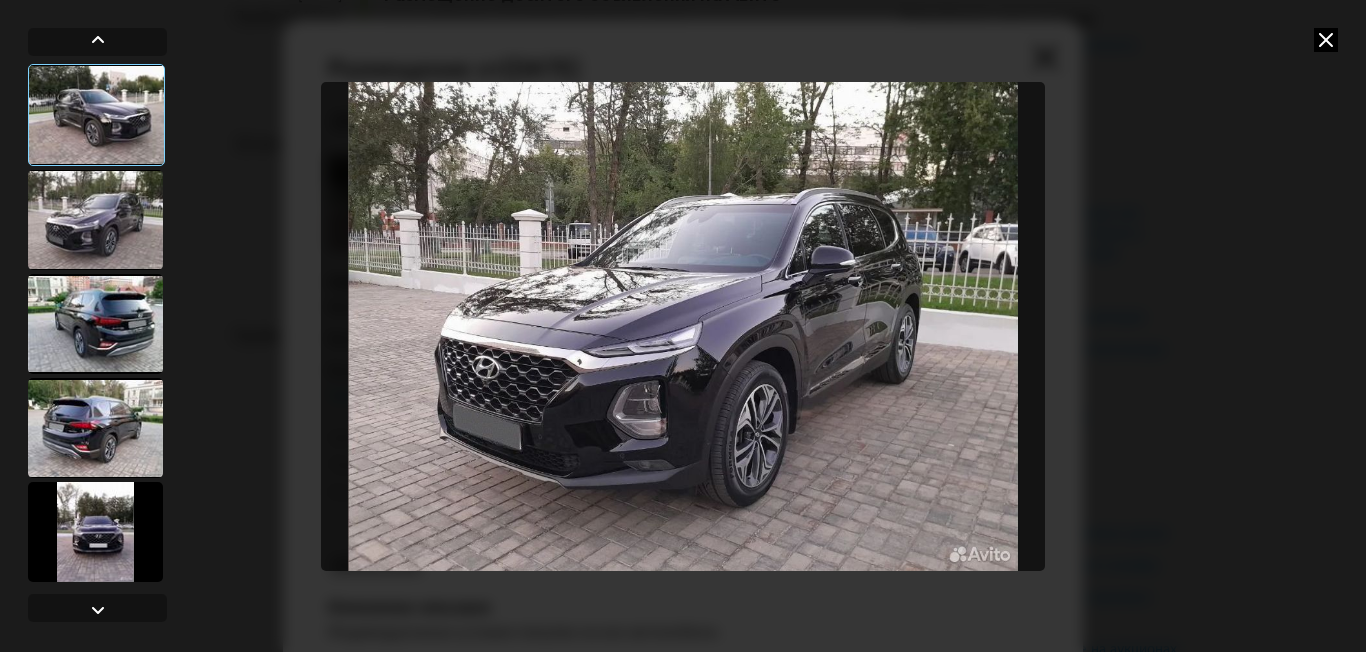 click at bounding box center (95, 324) 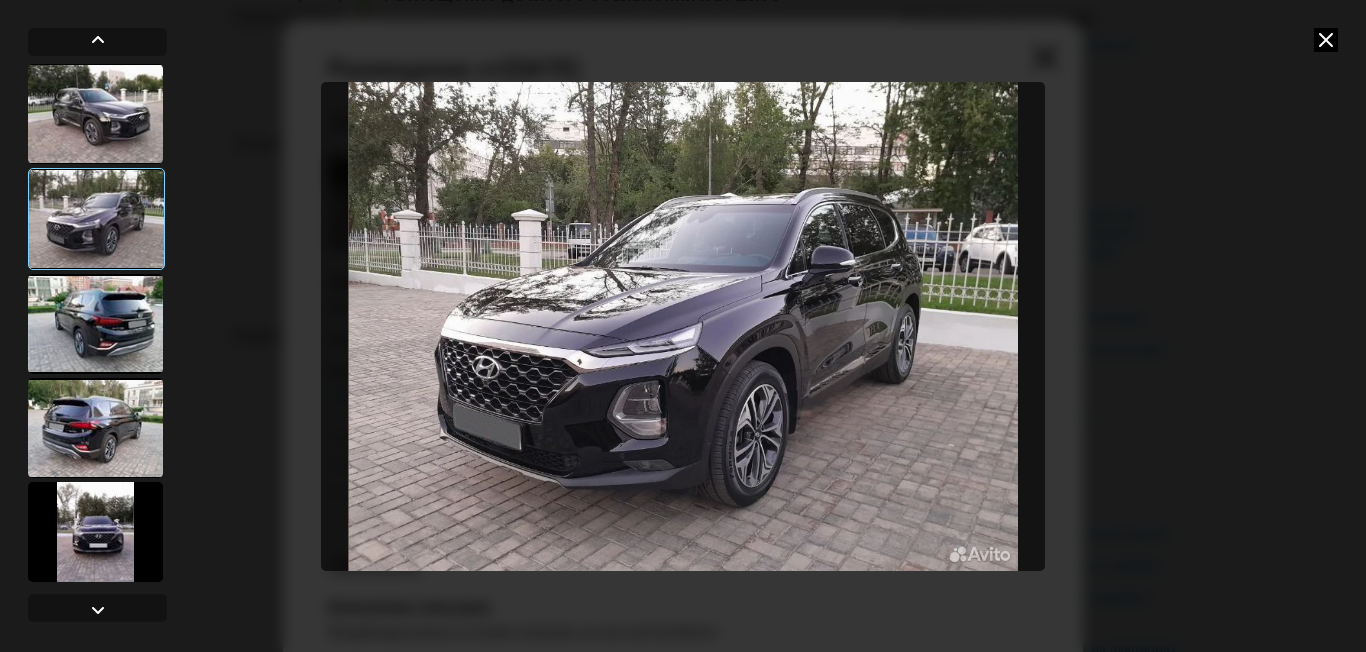 click at bounding box center [95, 428] 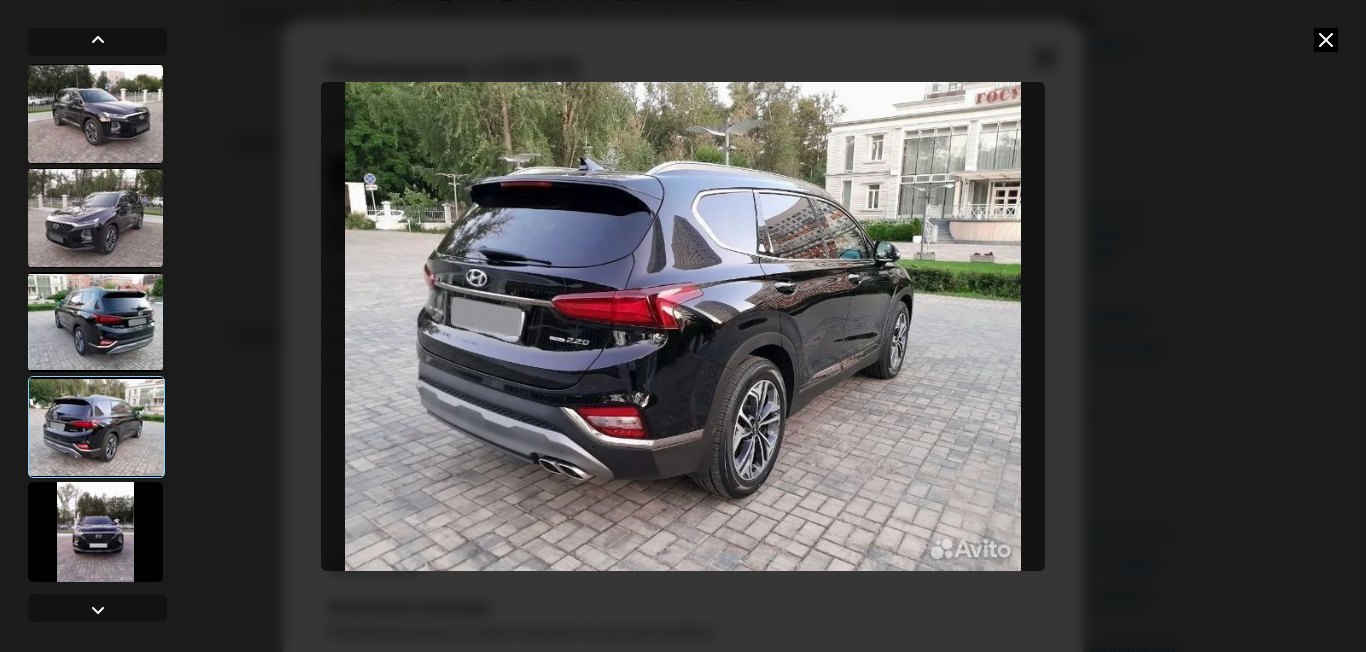 click at bounding box center (95, 532) 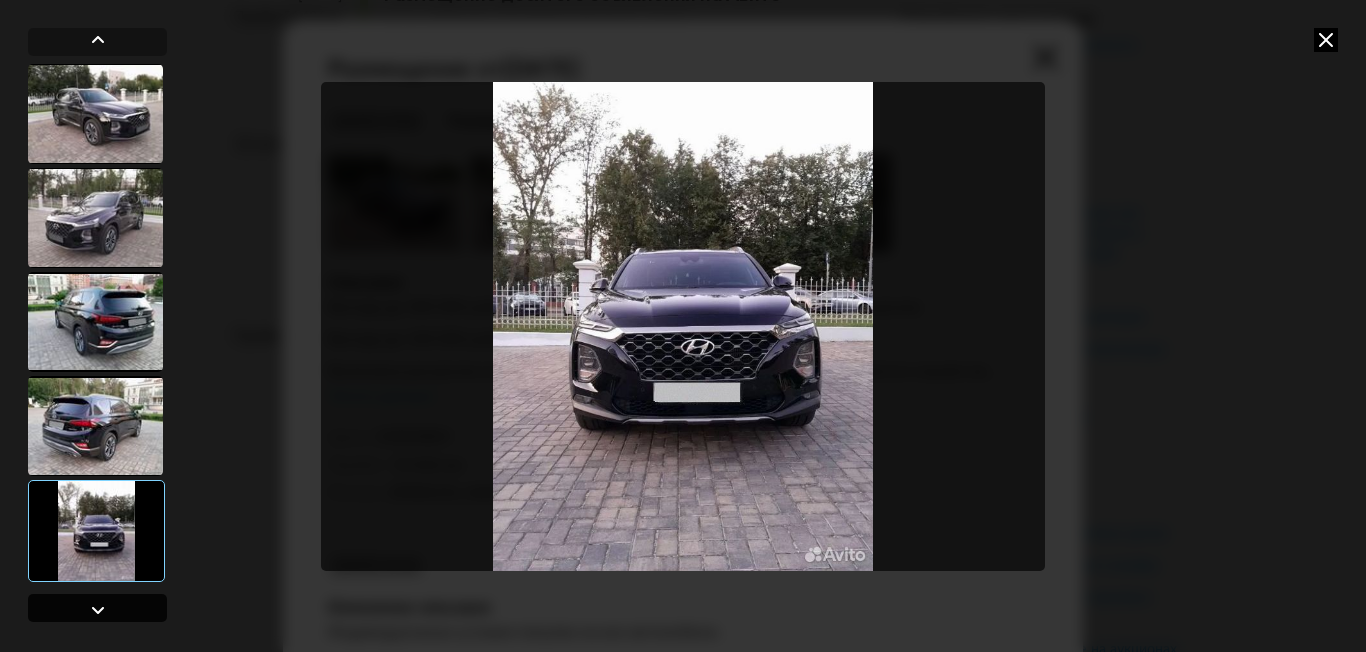 click at bounding box center [98, 610] 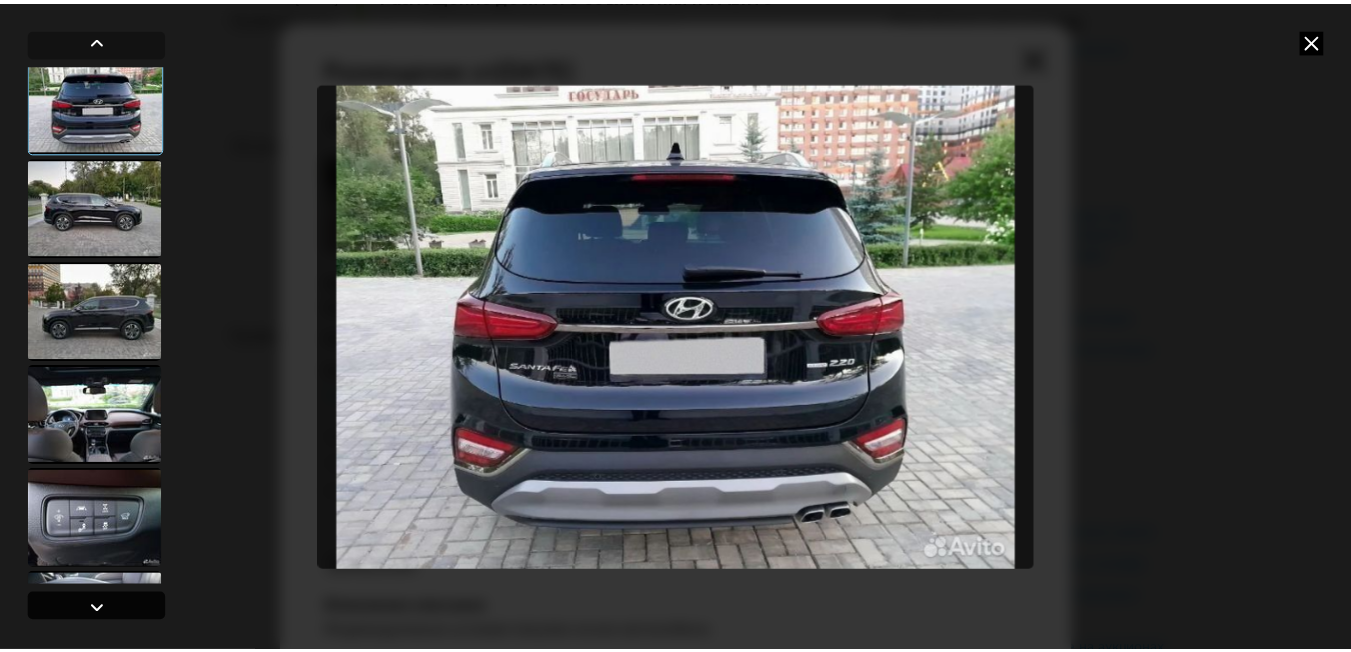 scroll, scrollTop: 531, scrollLeft: 0, axis: vertical 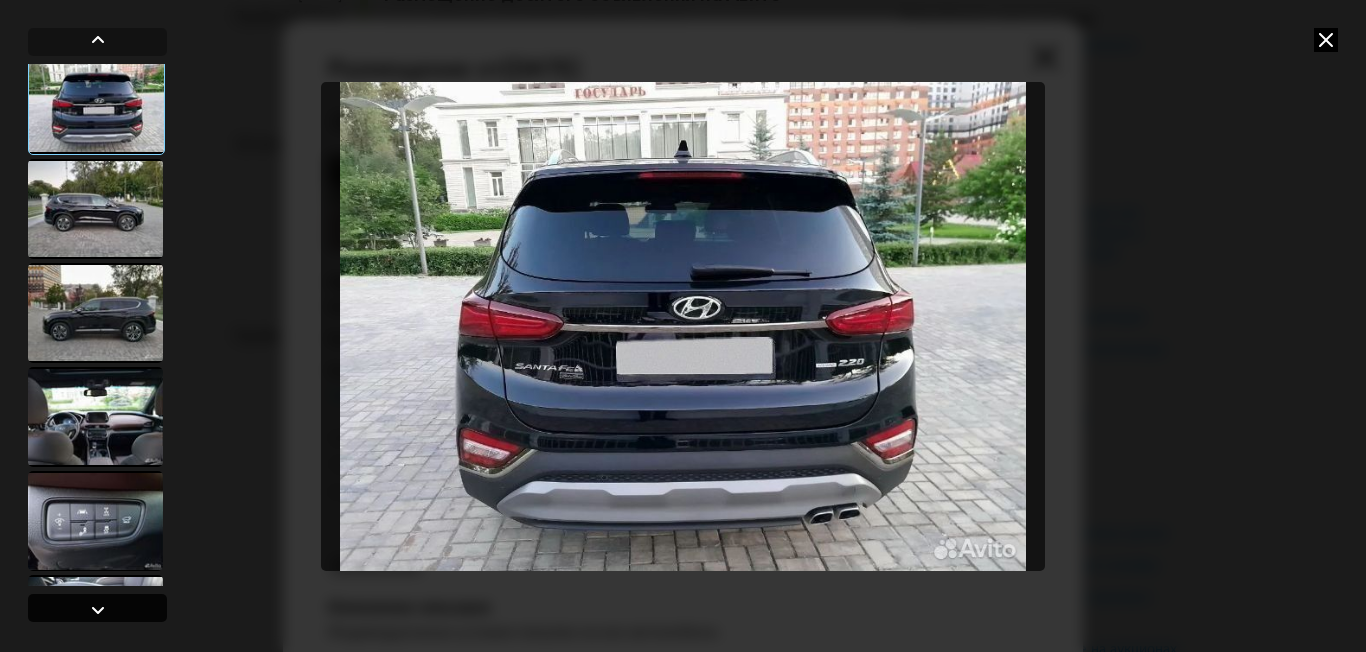 click at bounding box center [98, 610] 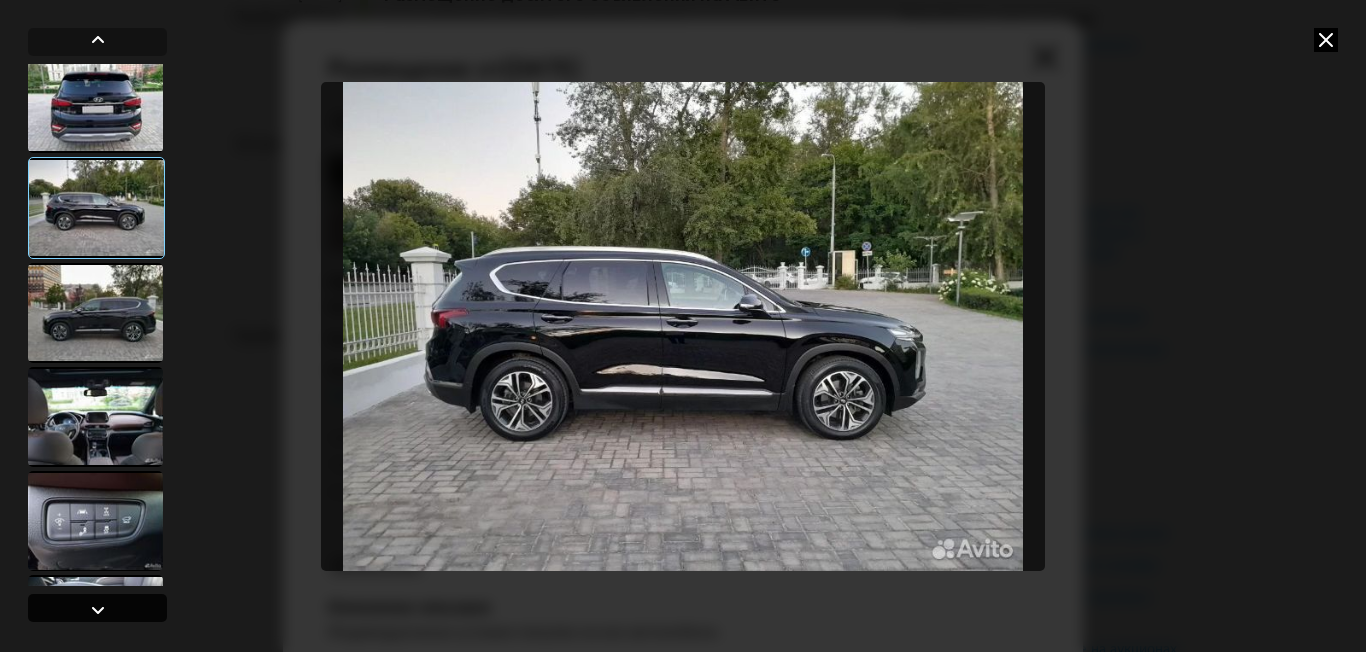 click at bounding box center (98, 610) 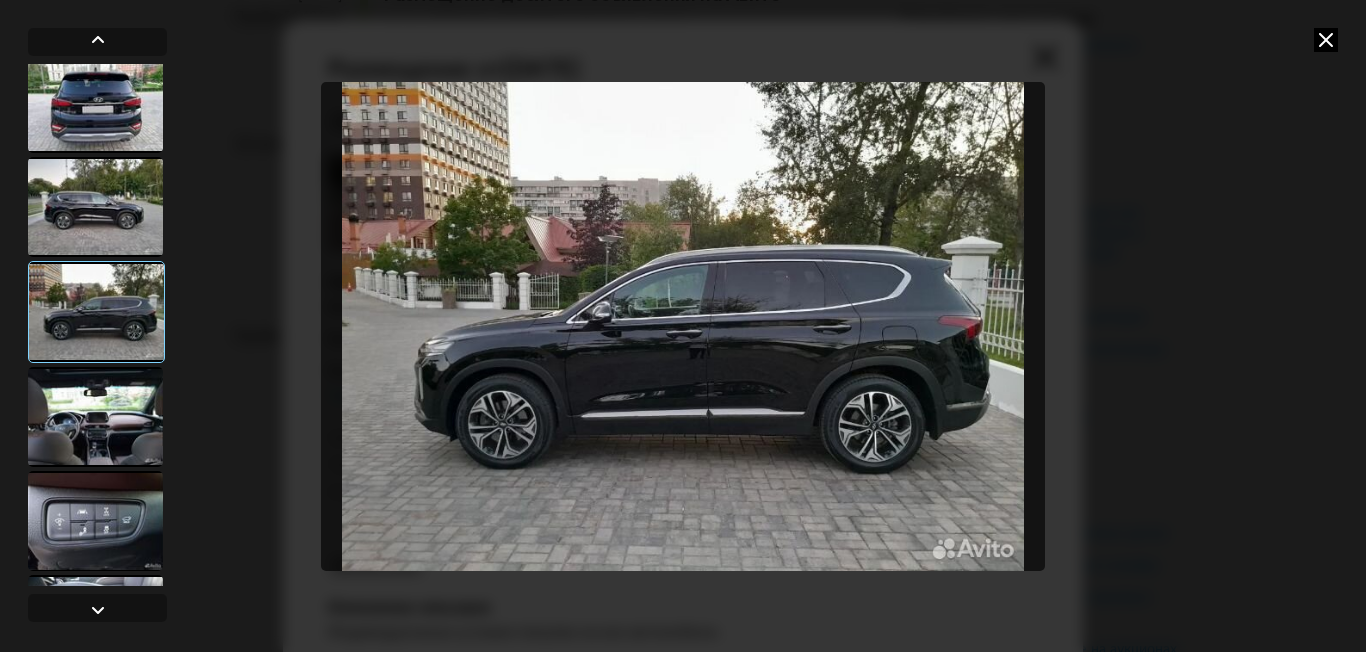 click at bounding box center [1326, 40] 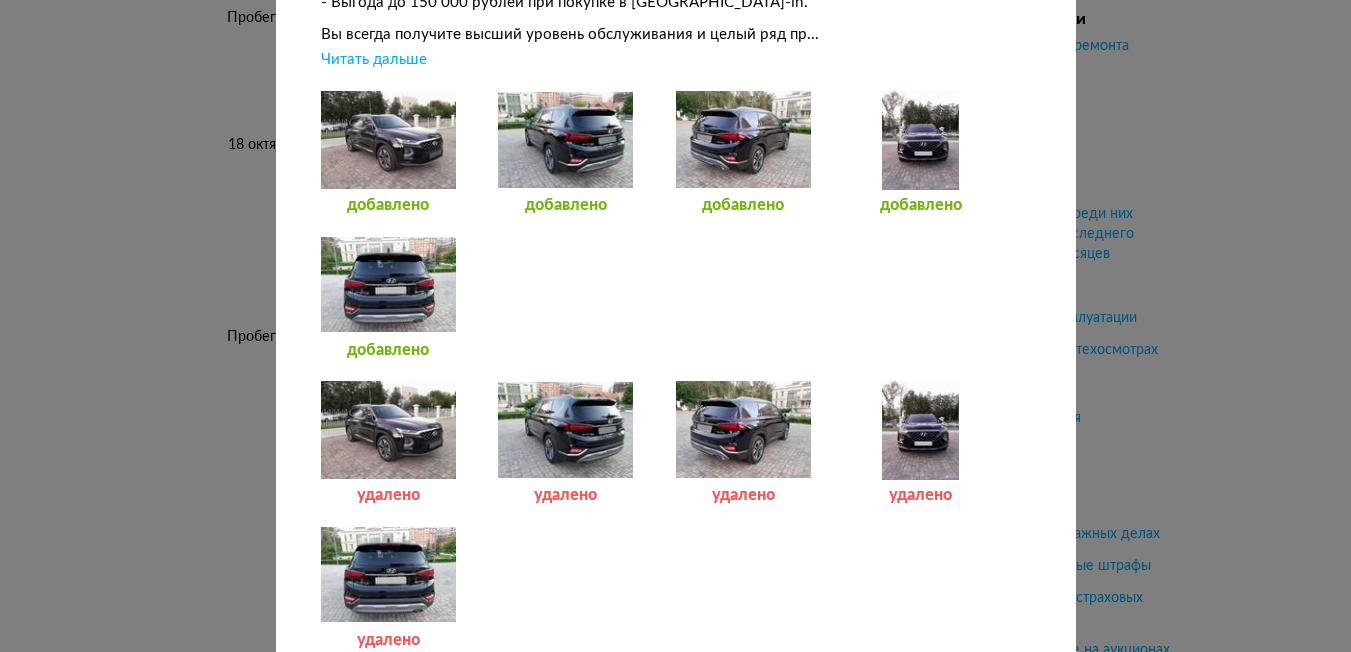 scroll, scrollTop: 773, scrollLeft: 0, axis: vertical 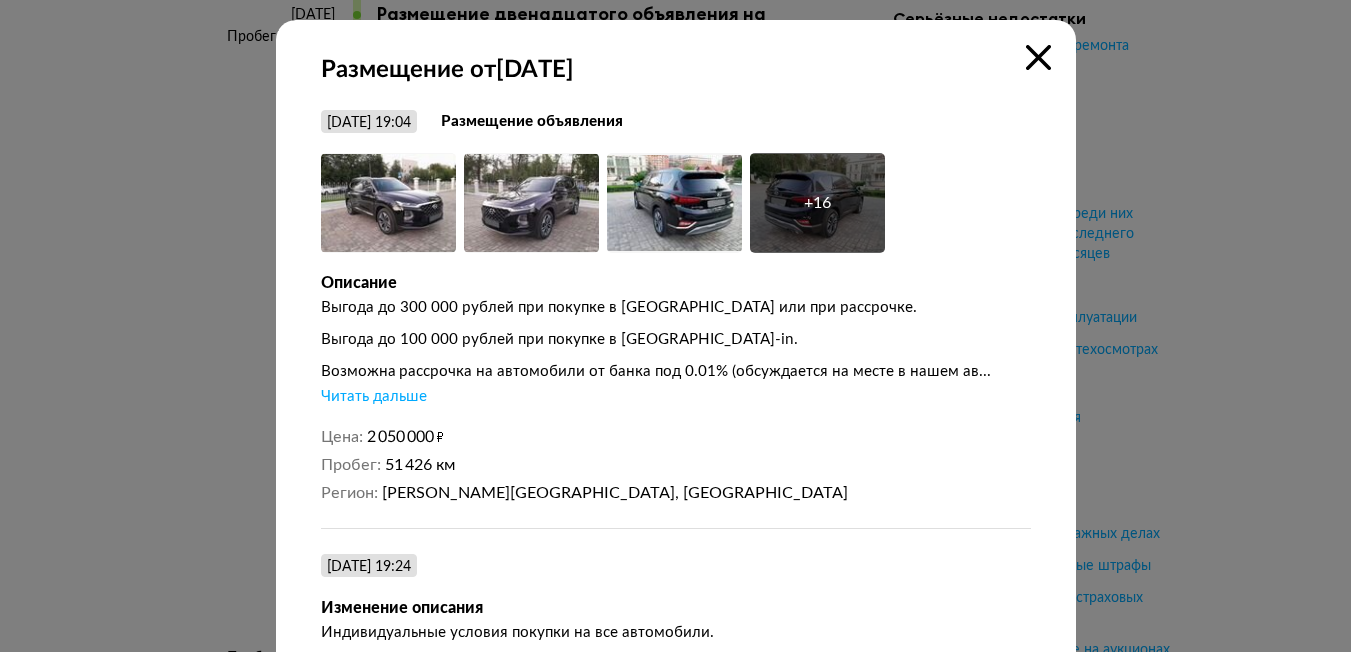 click at bounding box center (1038, 57) 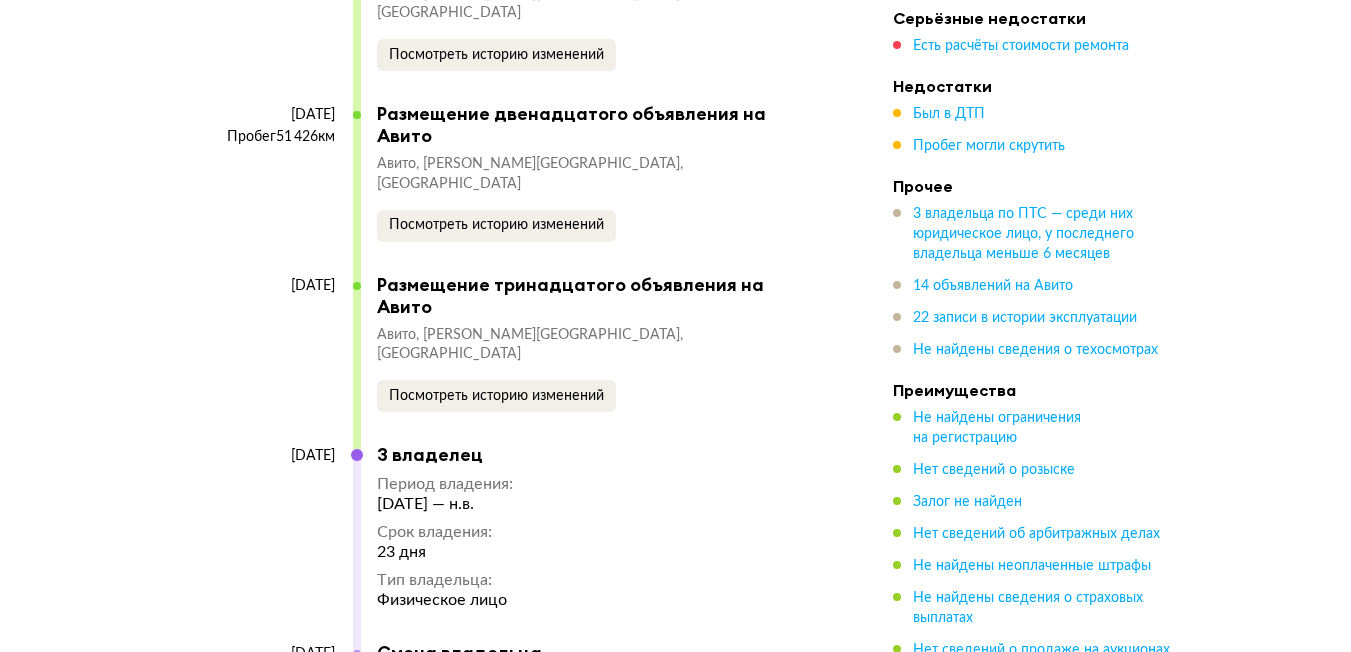 scroll, scrollTop: 14318, scrollLeft: 0, axis: vertical 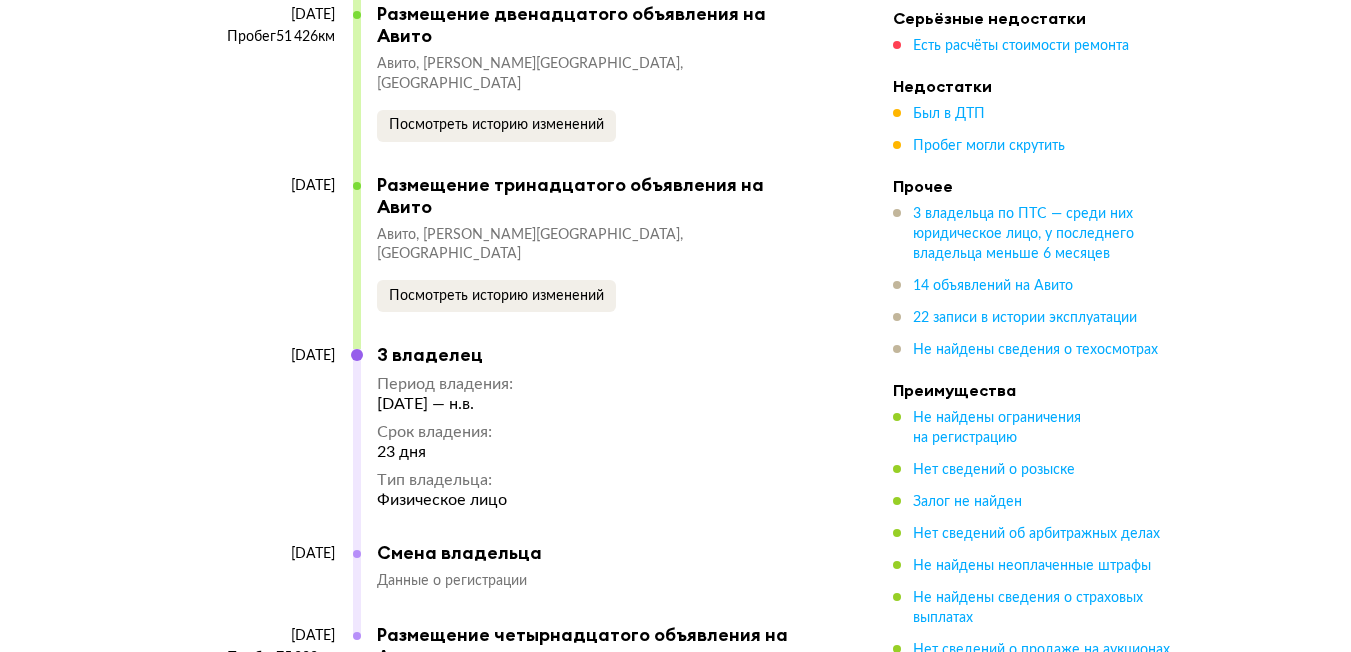 click on "Посмотреть историю изменений" at bounding box center [496, 726] 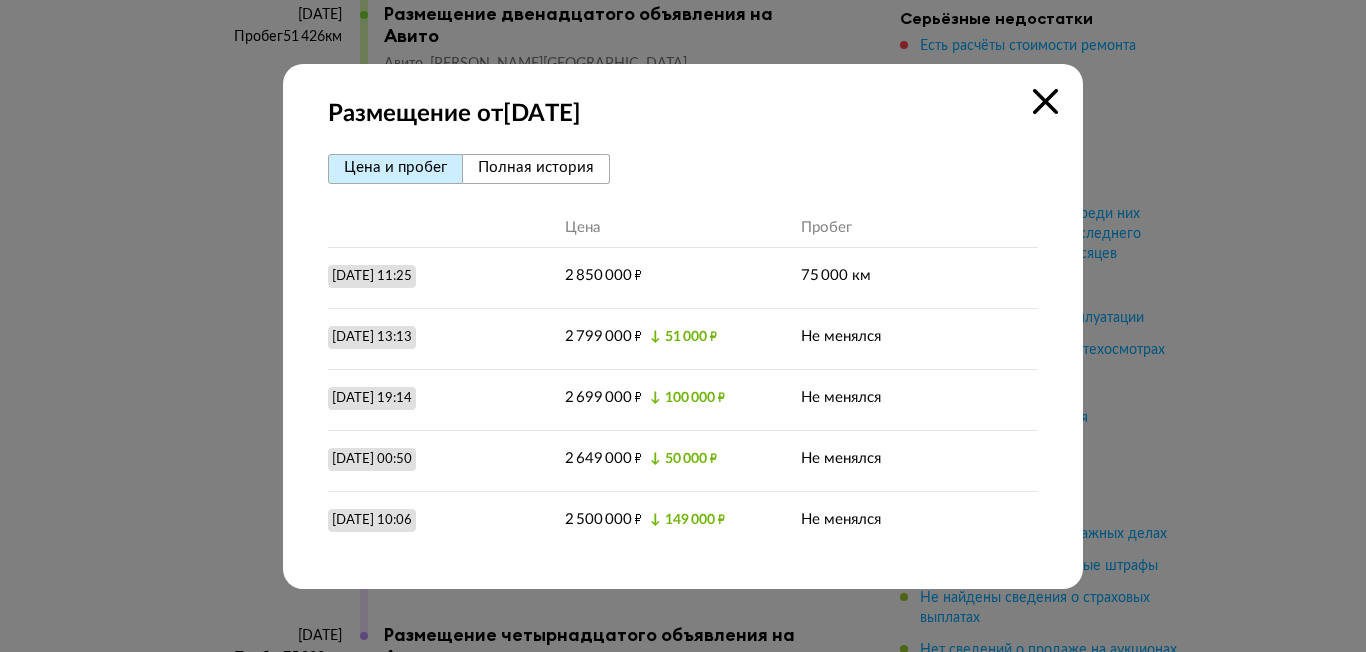 click at bounding box center (1045, 101) 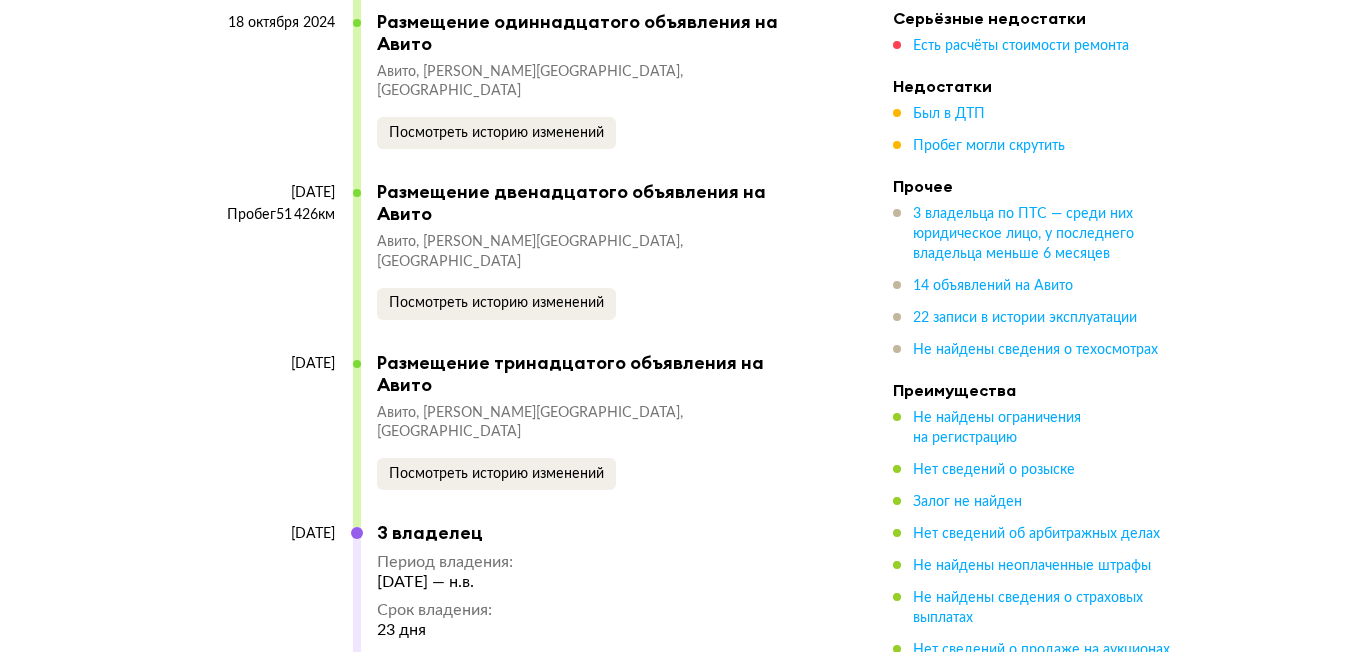 scroll, scrollTop: 14118, scrollLeft: 0, axis: vertical 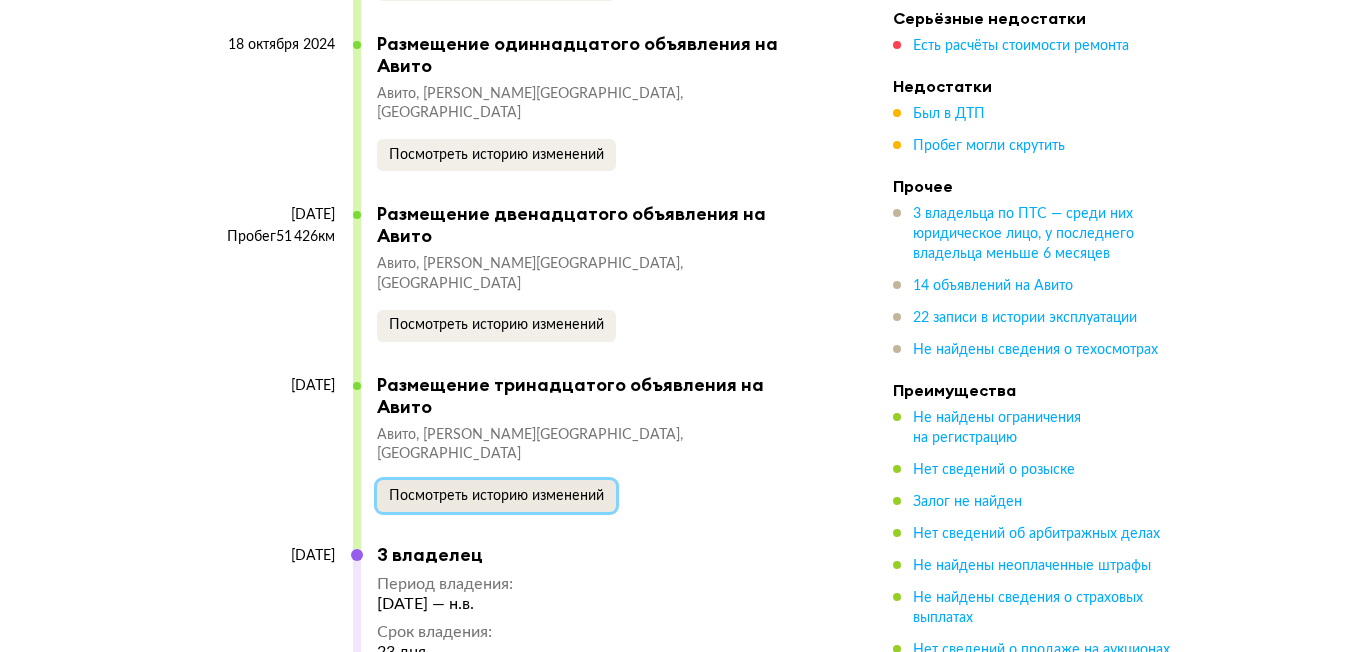 click on "Посмотреть историю изменений" at bounding box center [496, 496] 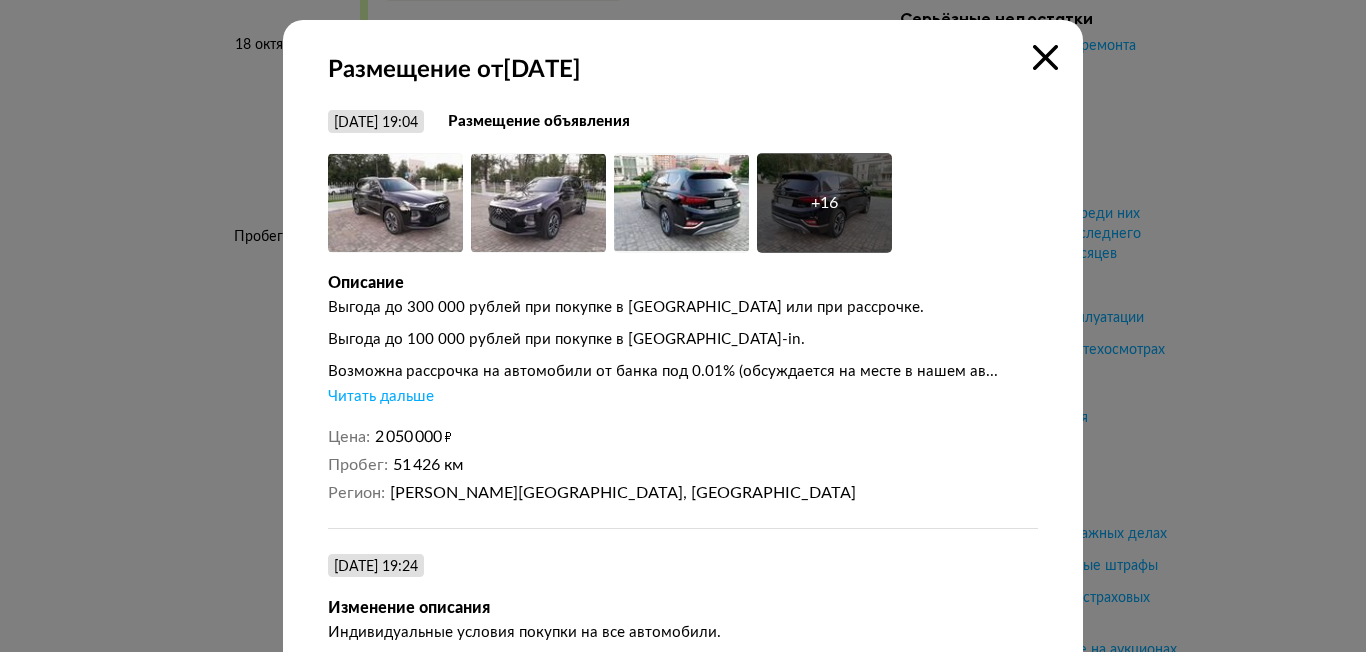 click at bounding box center (1045, 57) 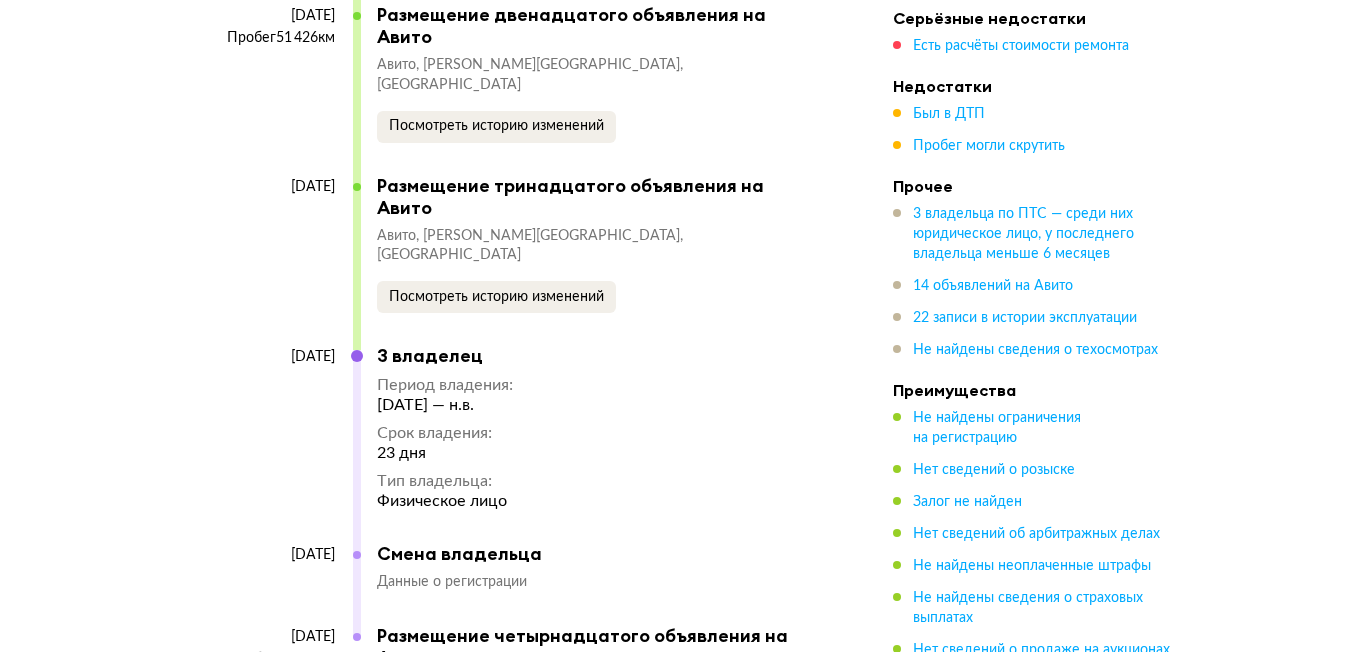 scroll, scrollTop: 14318, scrollLeft: 0, axis: vertical 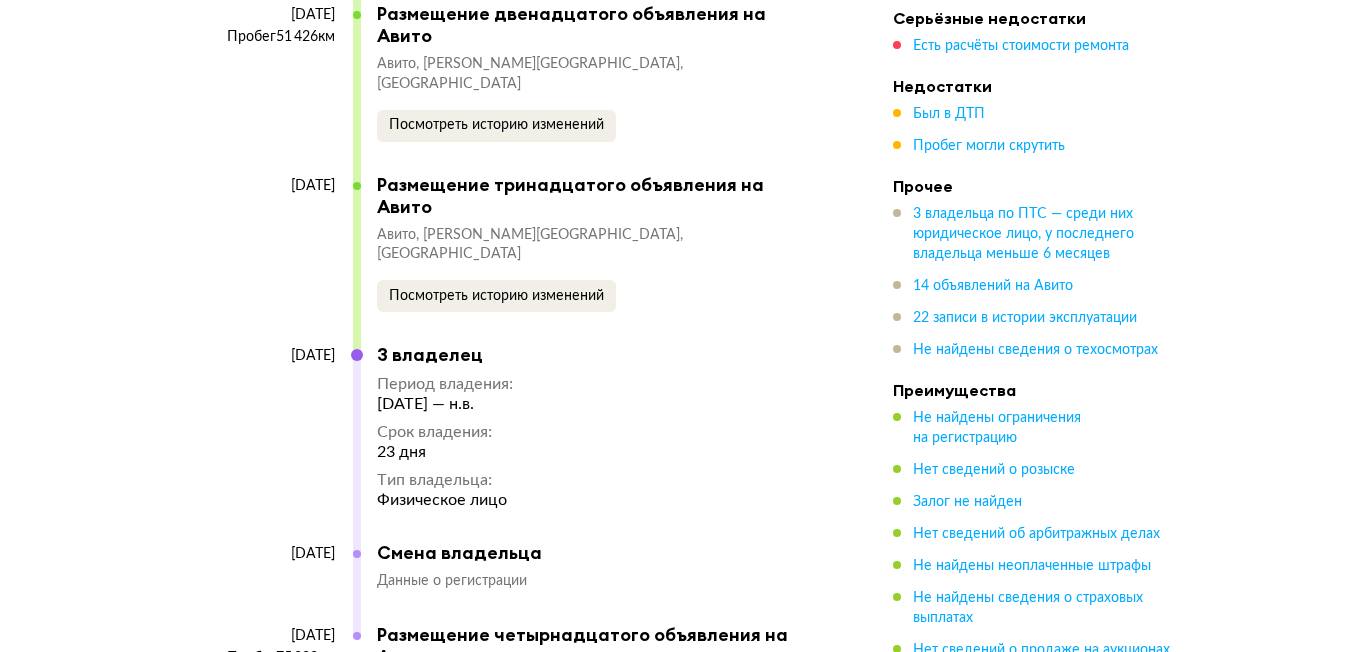 click on "Посмотреть историю изменений" at bounding box center (496, 726) 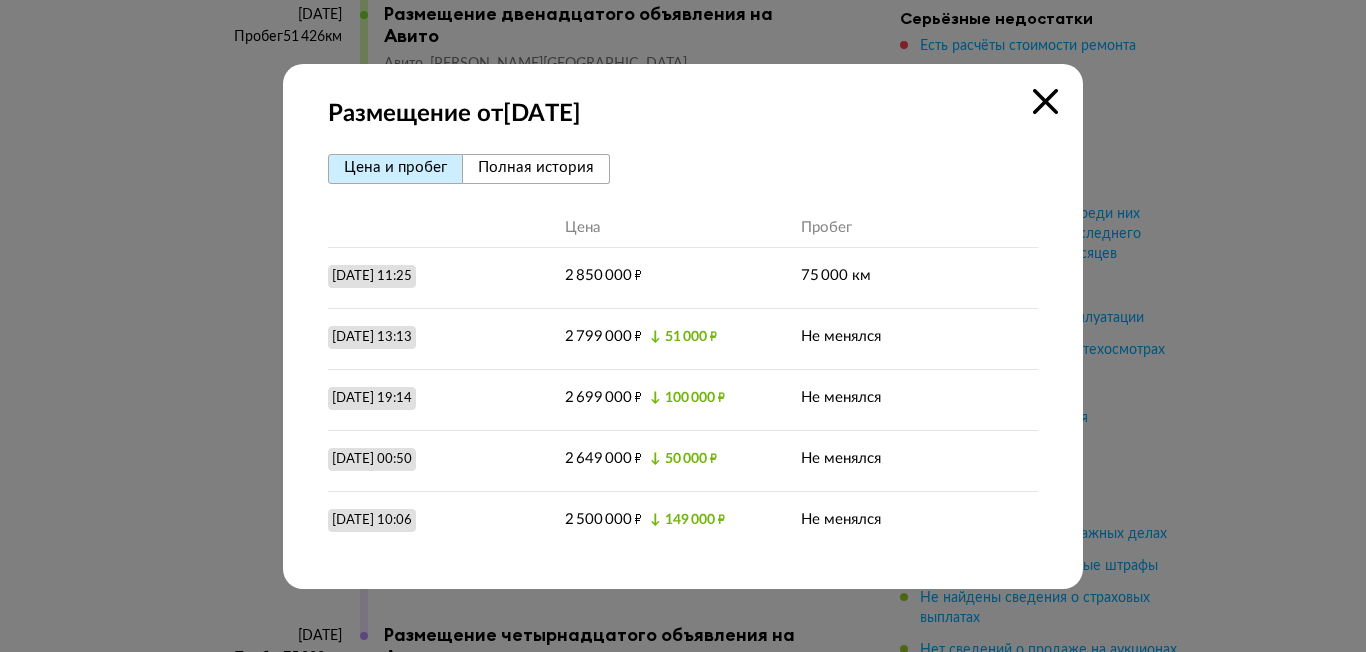 click at bounding box center [1045, 101] 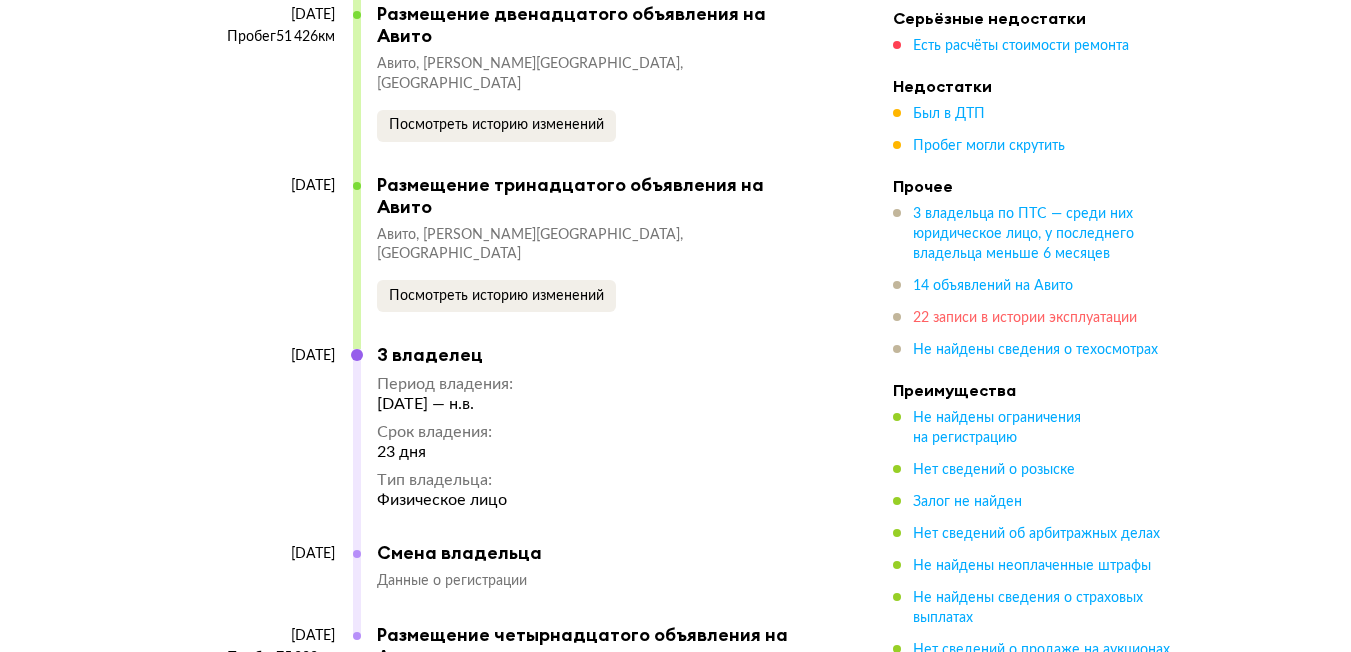 click on "22 записи в истории эксплуатации" at bounding box center (1025, 318) 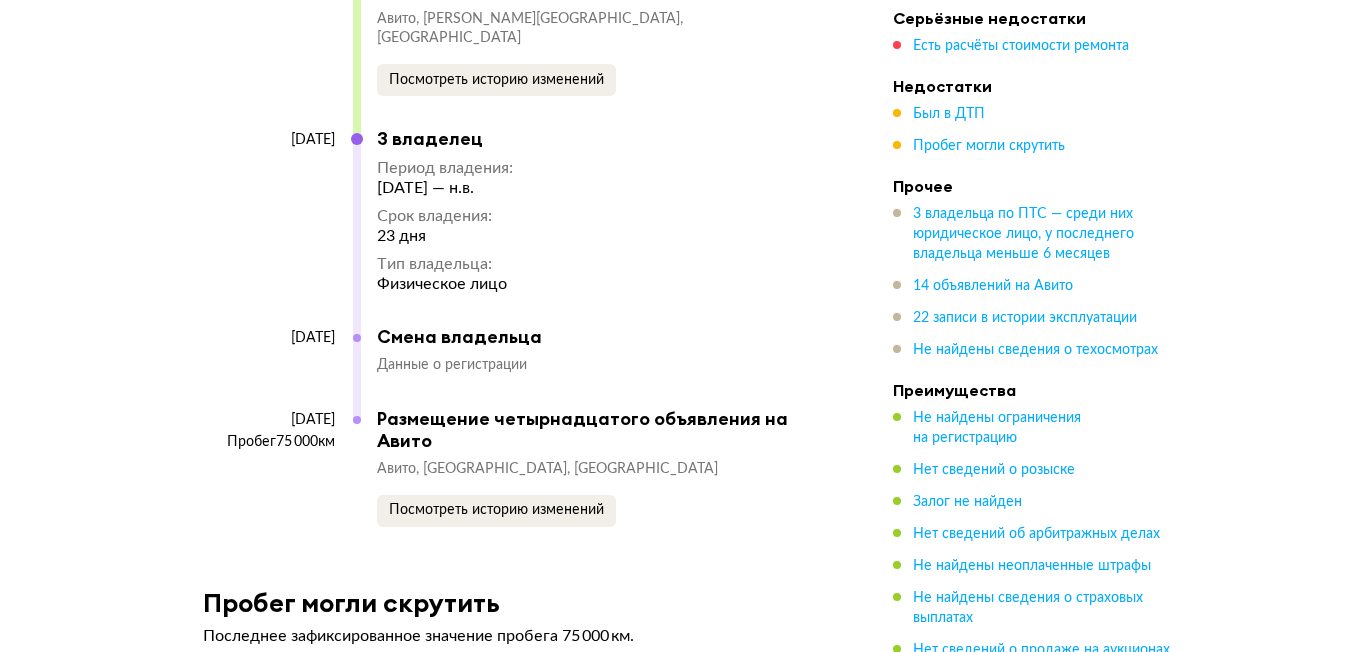 scroll, scrollTop: 14561, scrollLeft: 0, axis: vertical 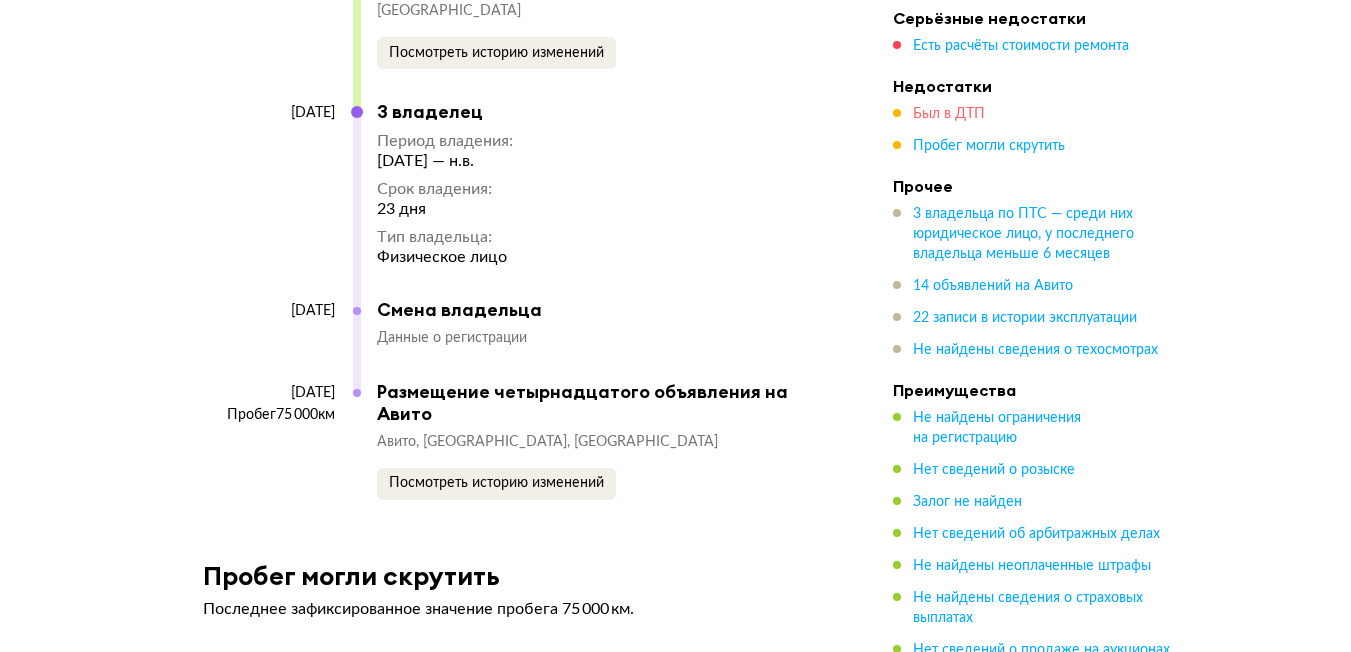 click on "Был в ДТП" at bounding box center [949, 114] 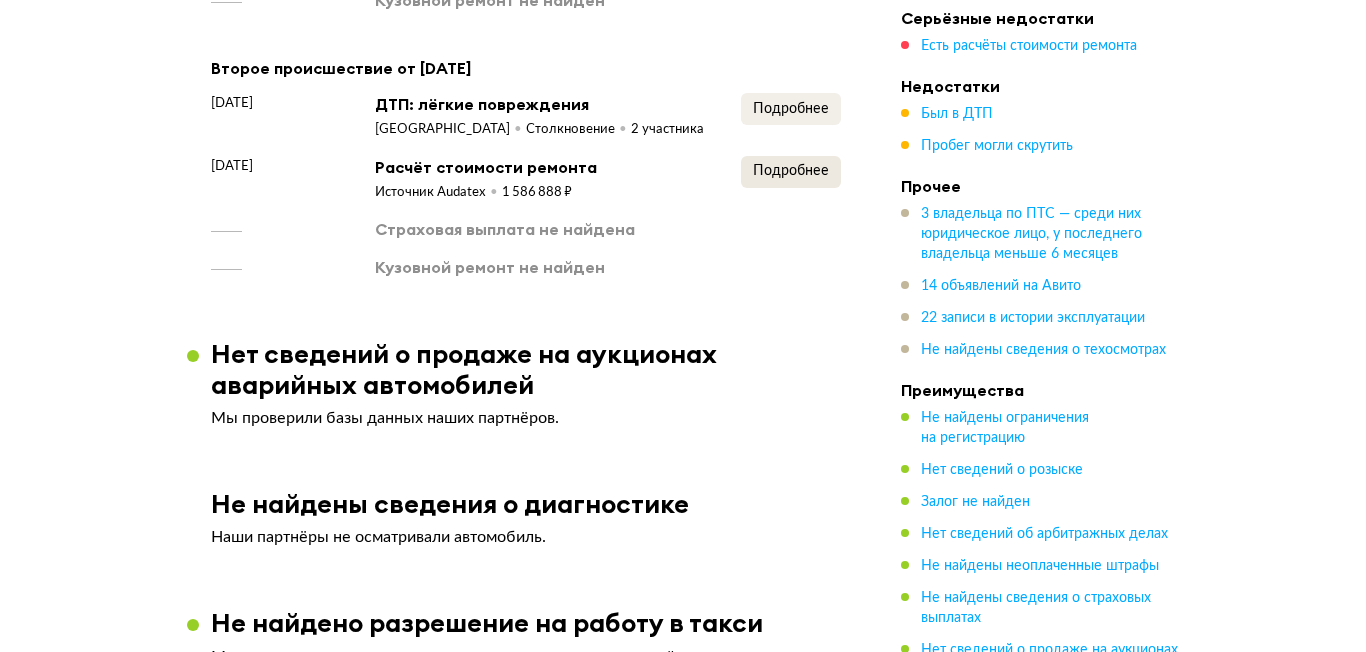 scroll, scrollTop: 3470, scrollLeft: 0, axis: vertical 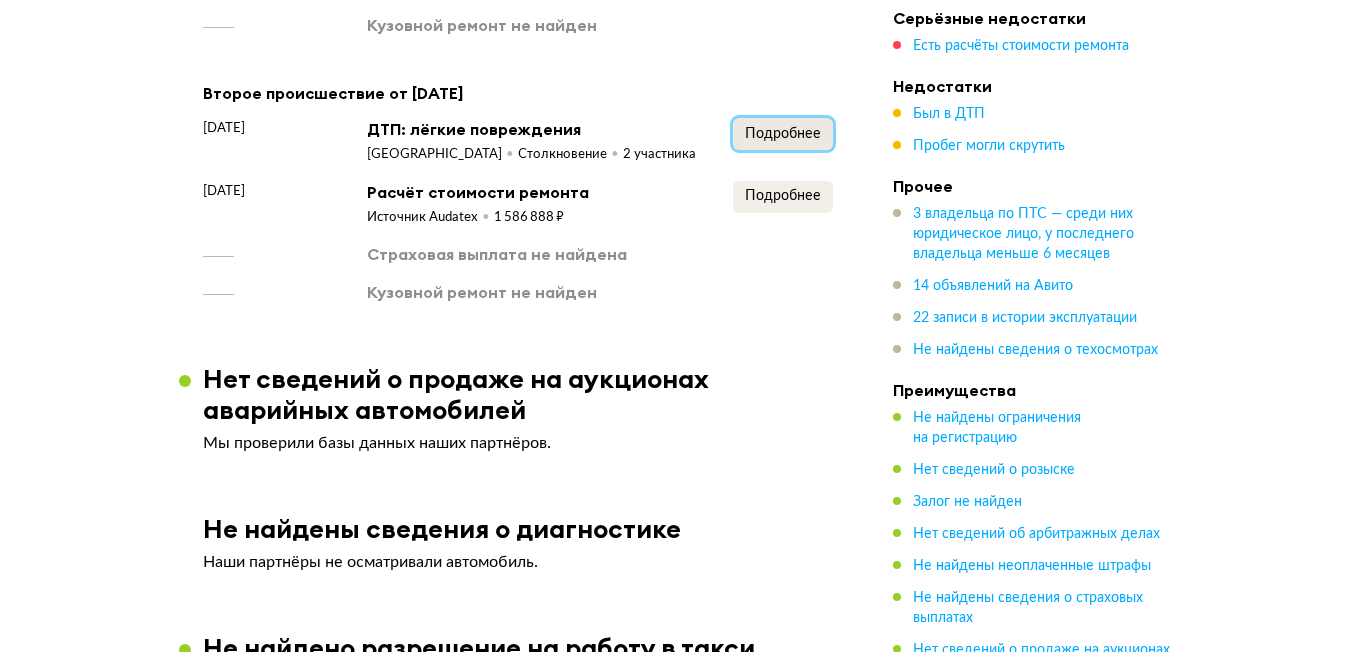 click on "Подробнее" at bounding box center [783, 134] 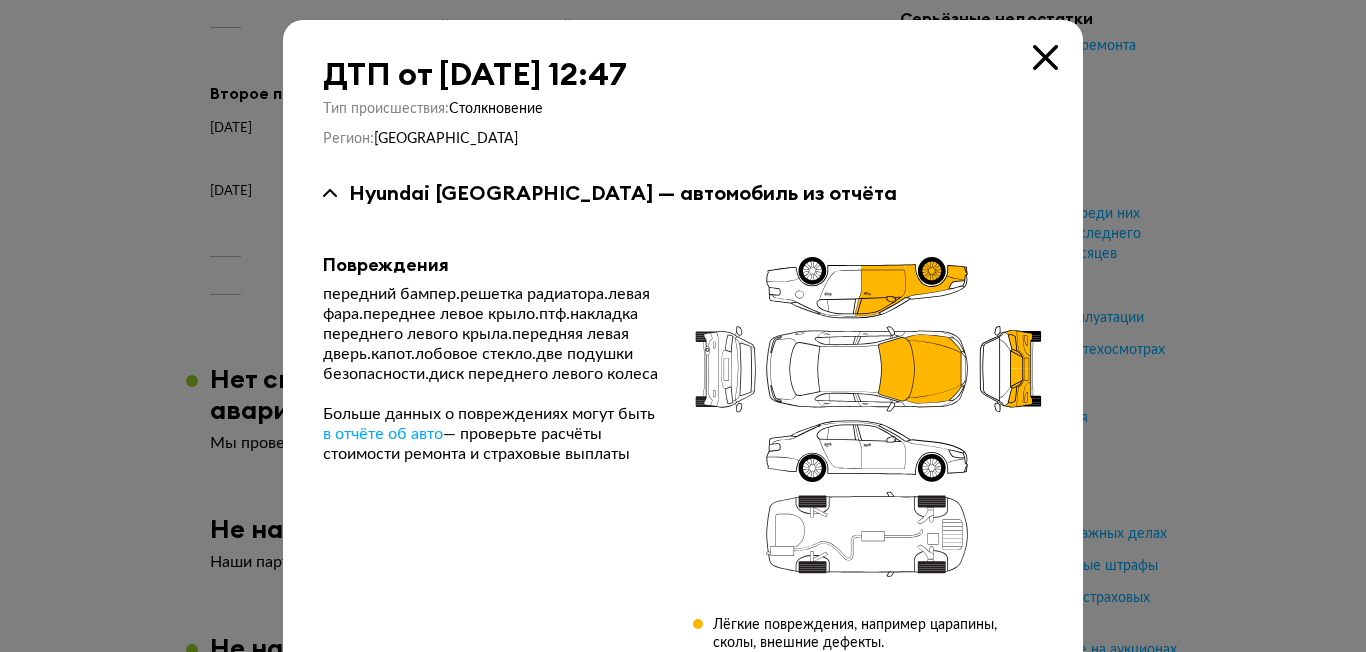 click at bounding box center [1045, 57] 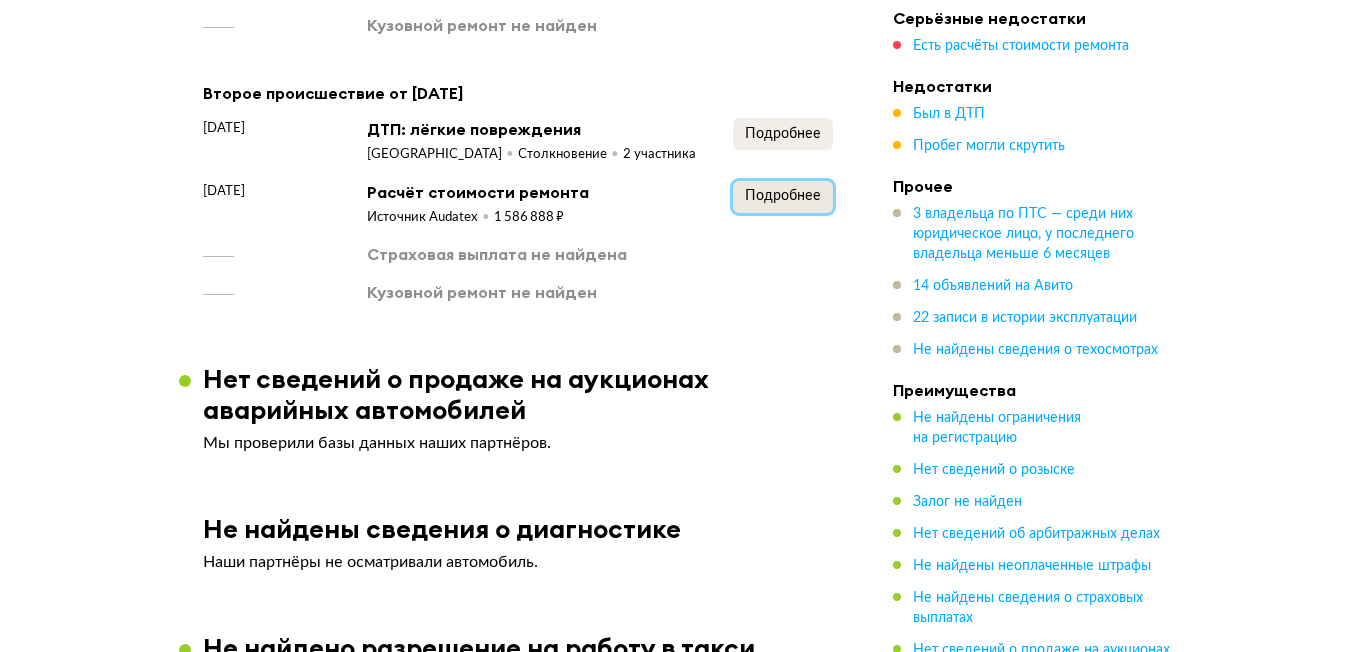 click on "Подробнее" at bounding box center (783, 196) 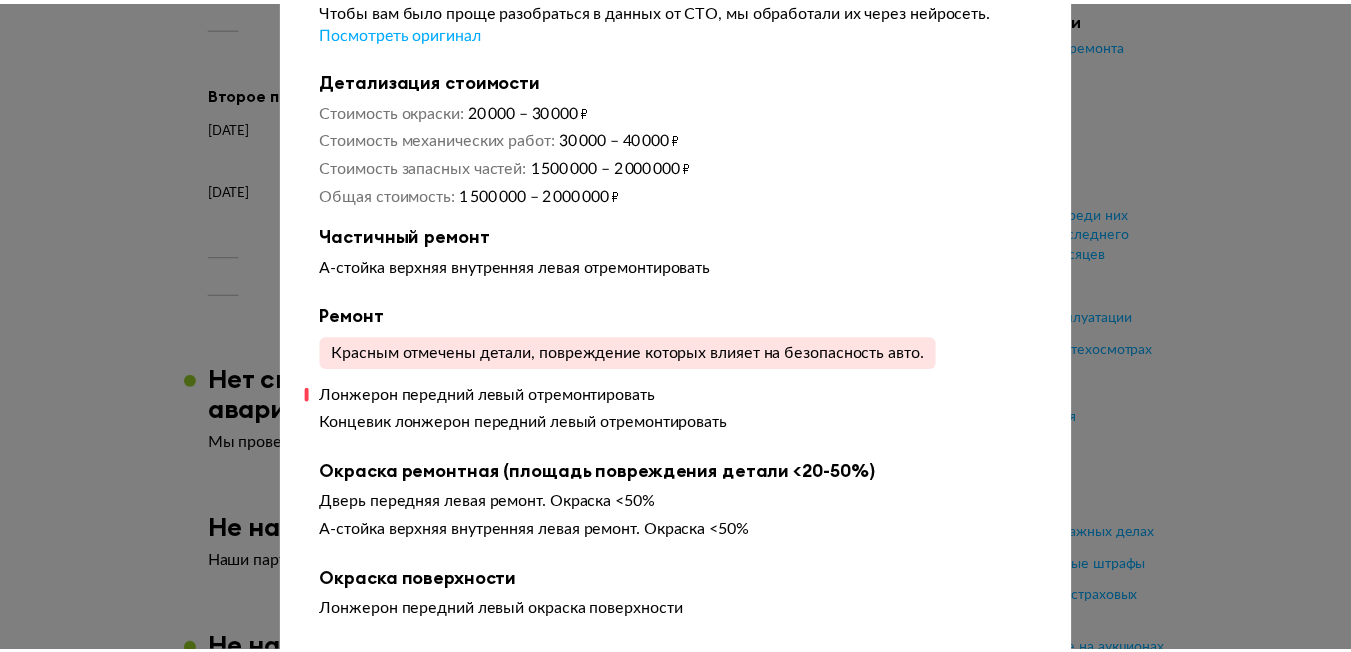 scroll, scrollTop: 0, scrollLeft: 0, axis: both 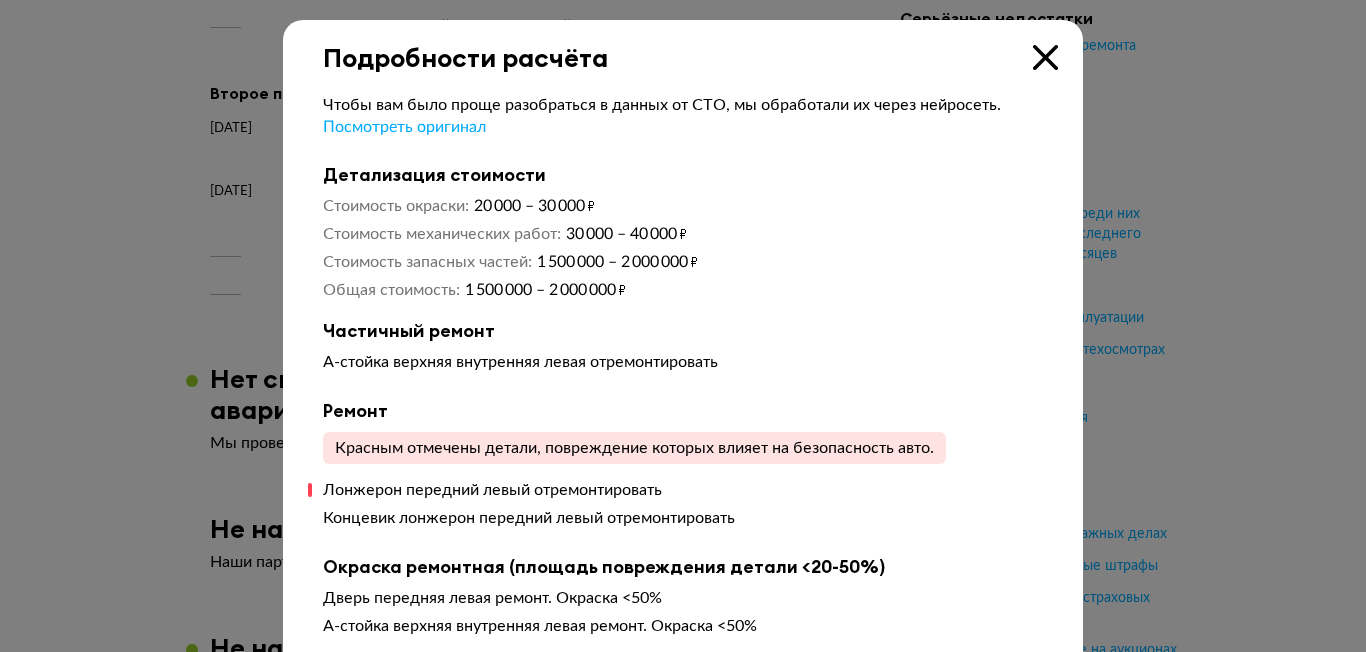 click at bounding box center [1045, 57] 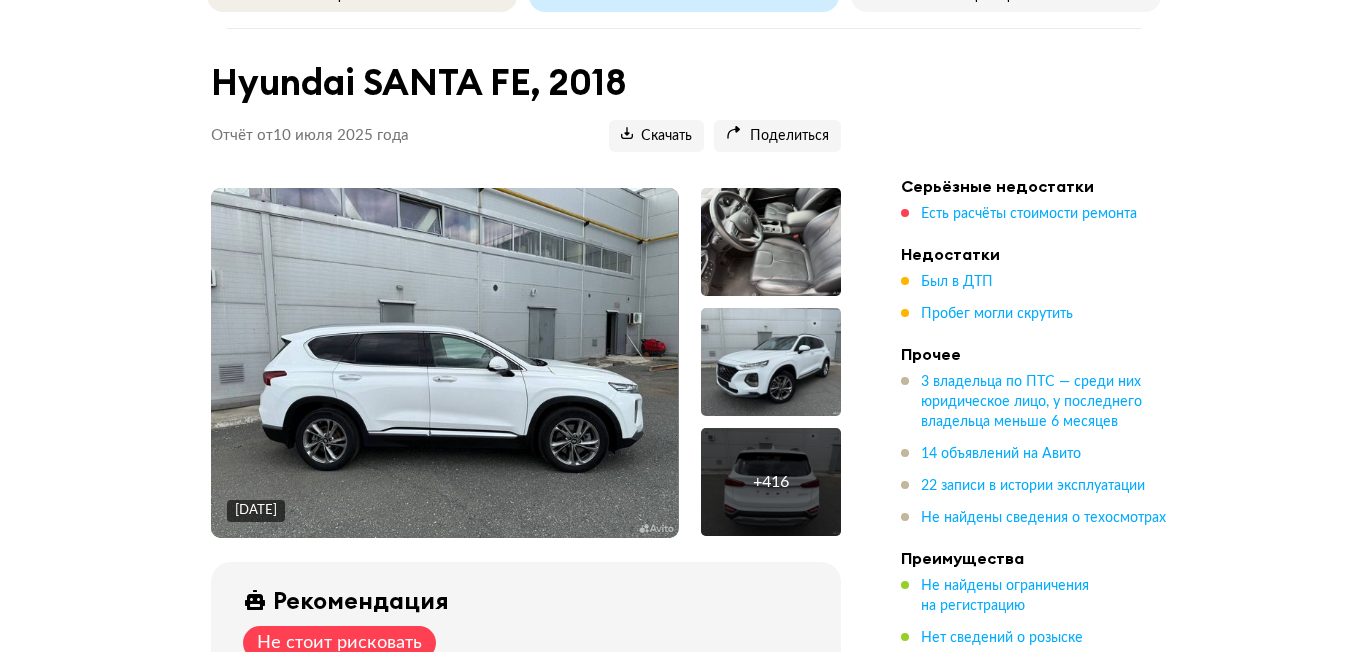 scroll, scrollTop: 200, scrollLeft: 0, axis: vertical 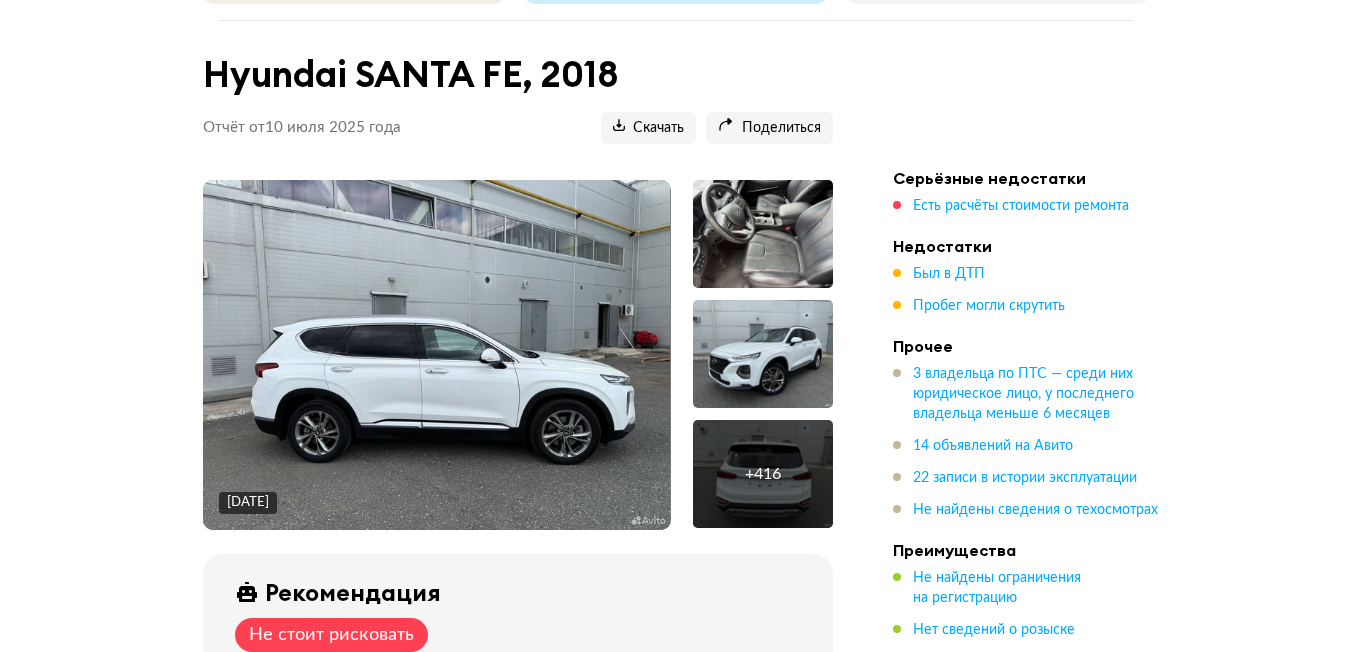 click at bounding box center (436, 355) 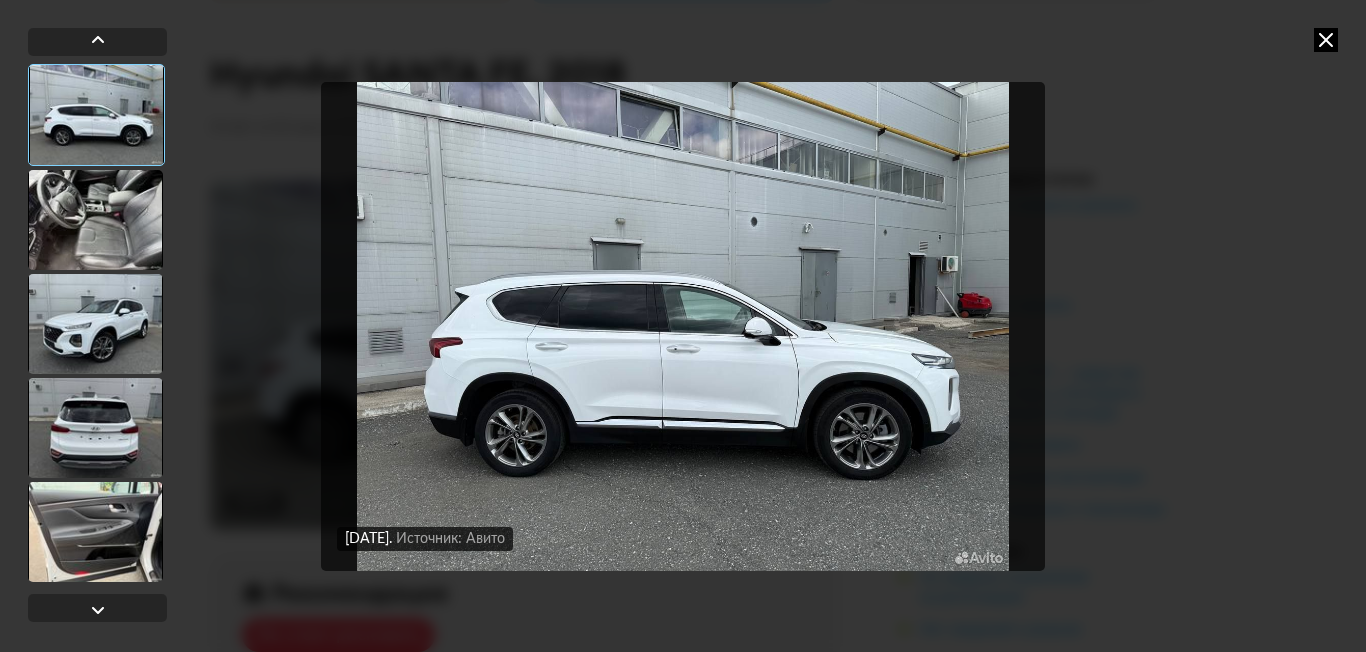 click at bounding box center (95, 220) 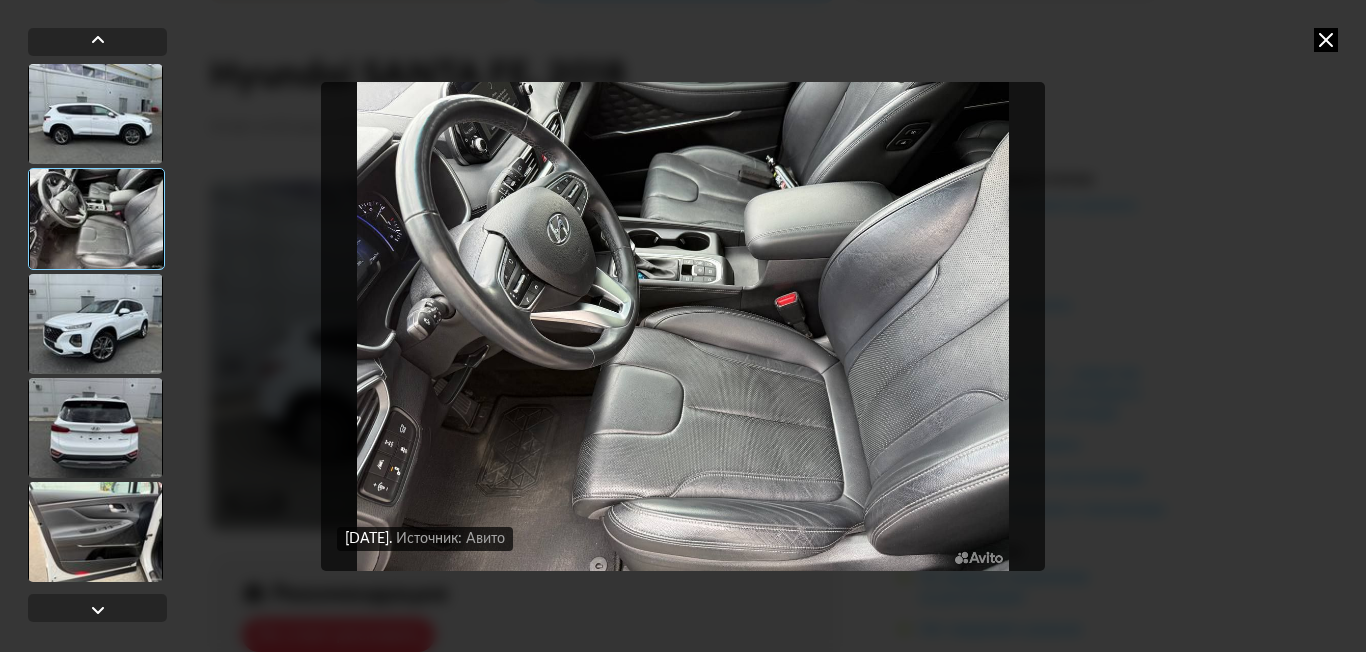 click at bounding box center (95, 324) 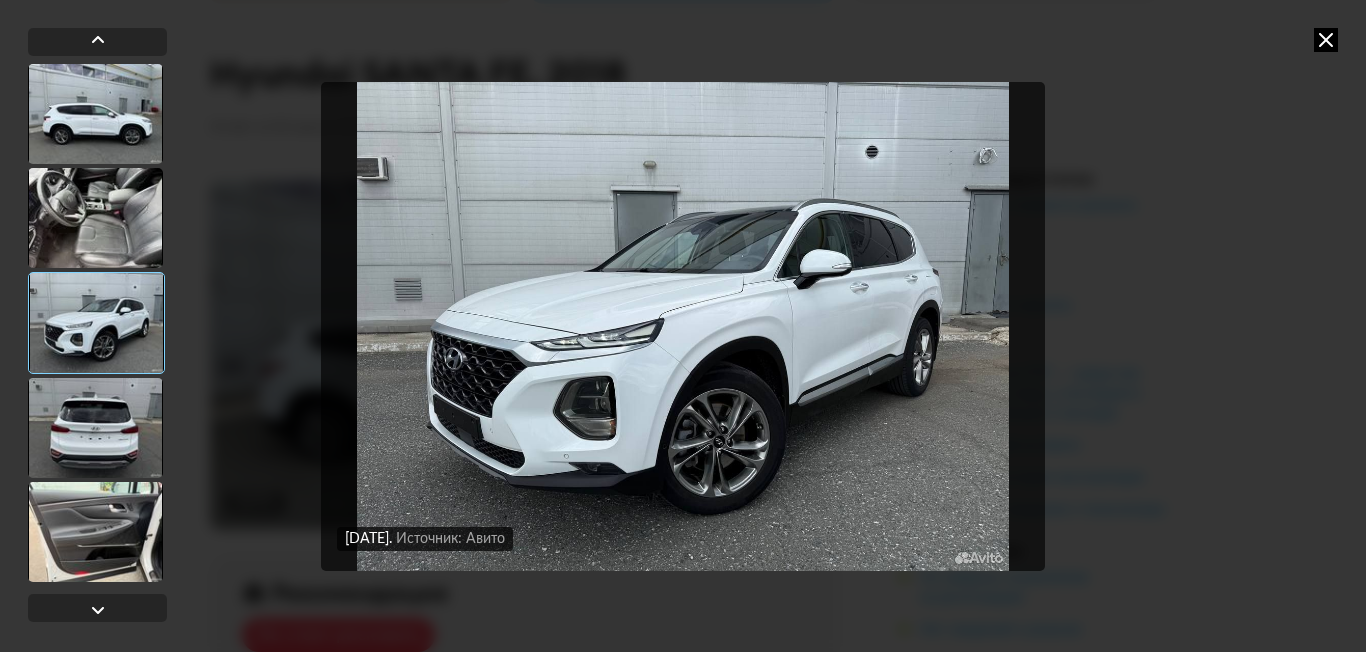 click at bounding box center [95, 428] 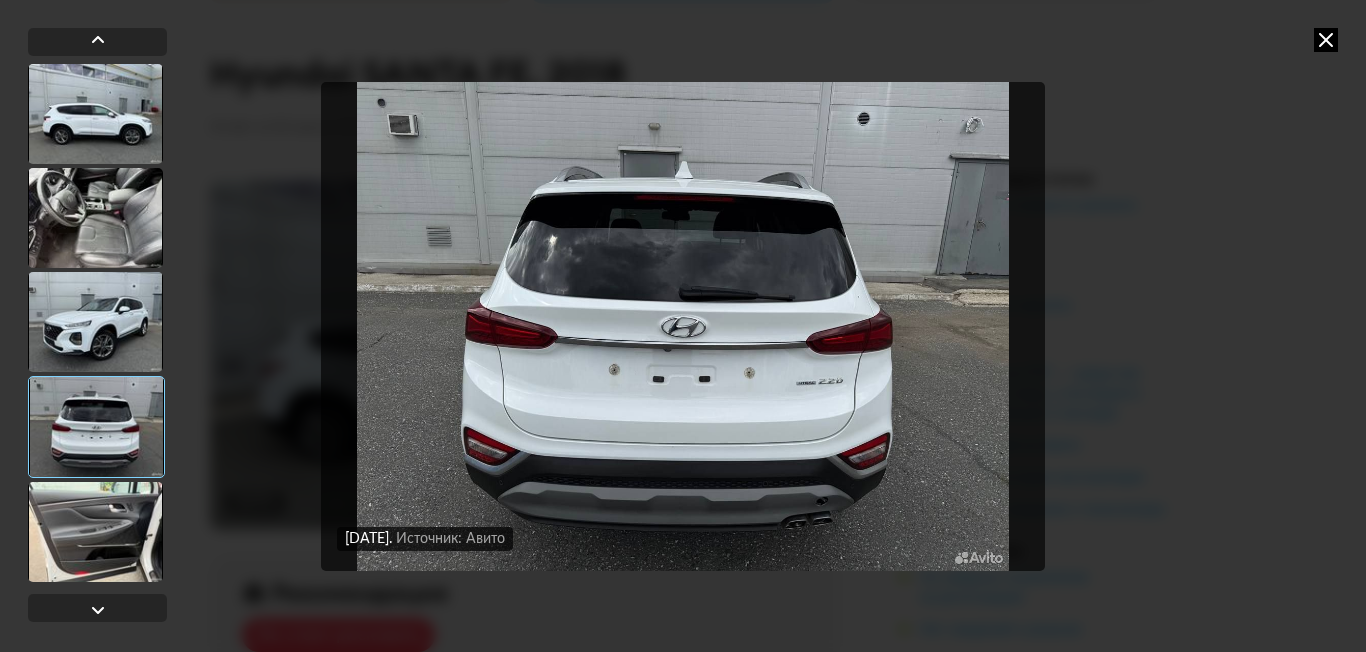 click at bounding box center (95, 532) 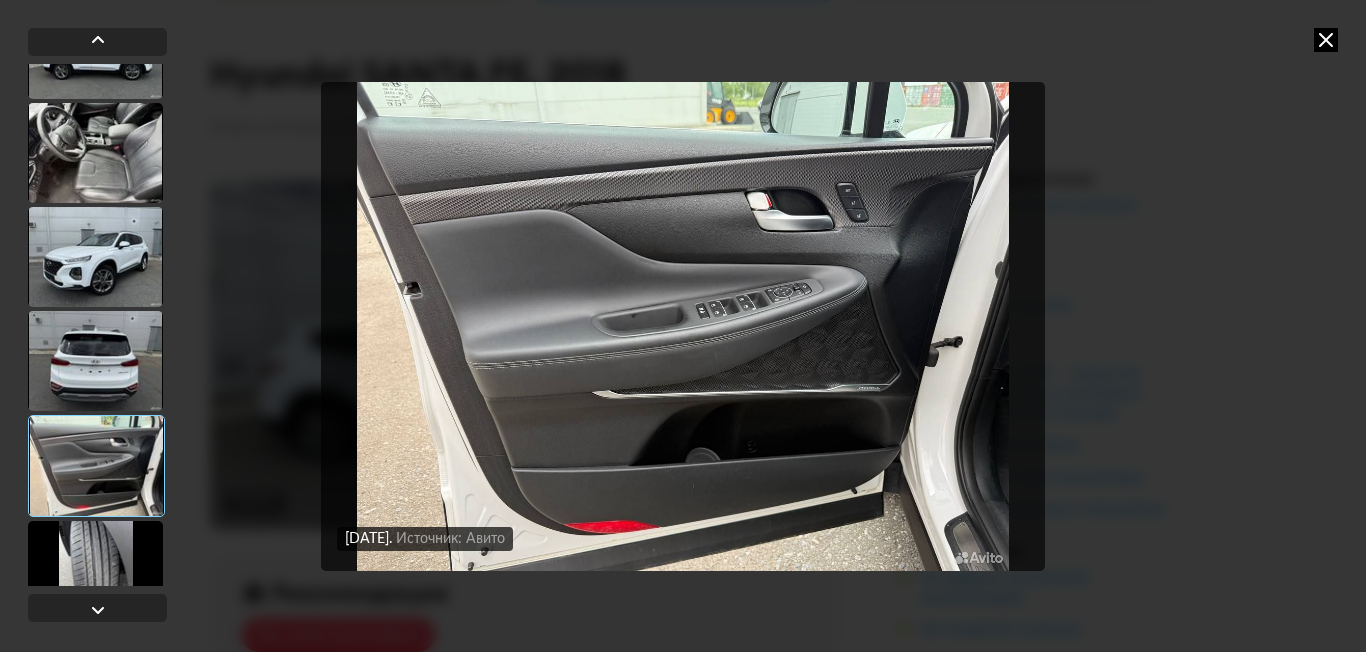 scroll, scrollTop: 100, scrollLeft: 0, axis: vertical 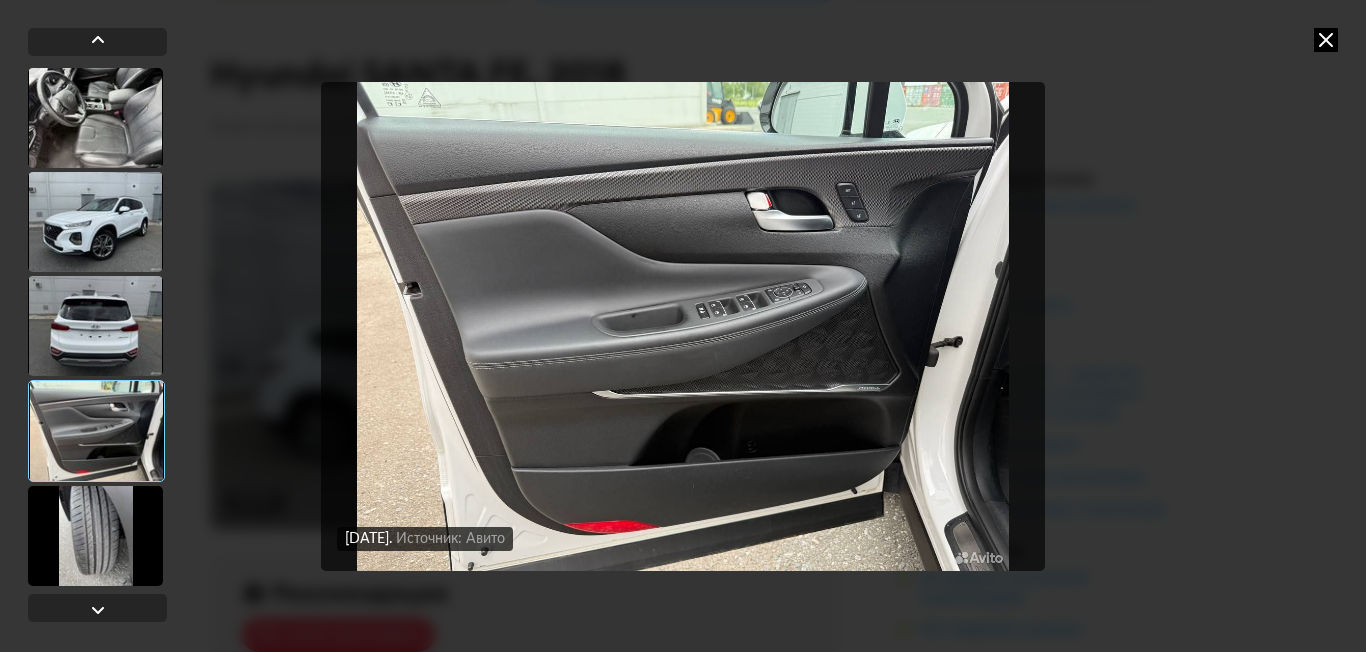 click at bounding box center [95, 536] 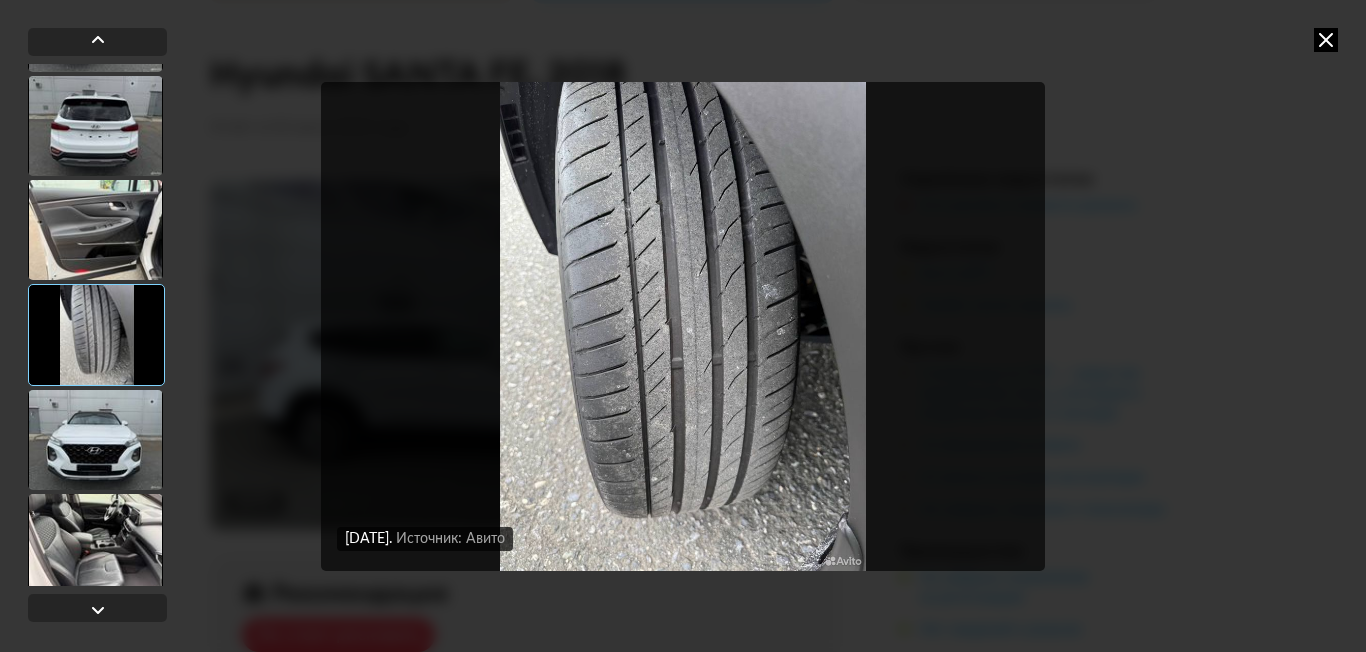 click at bounding box center (95, 440) 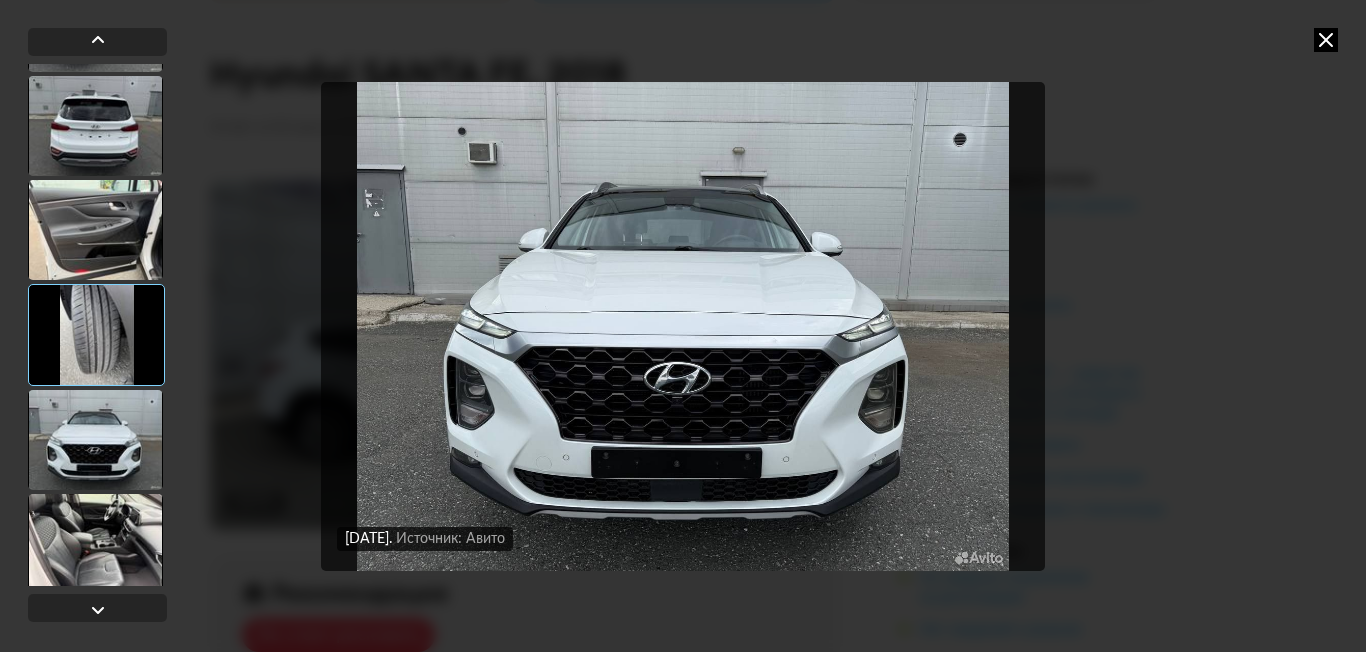 scroll, scrollTop: 400, scrollLeft: 0, axis: vertical 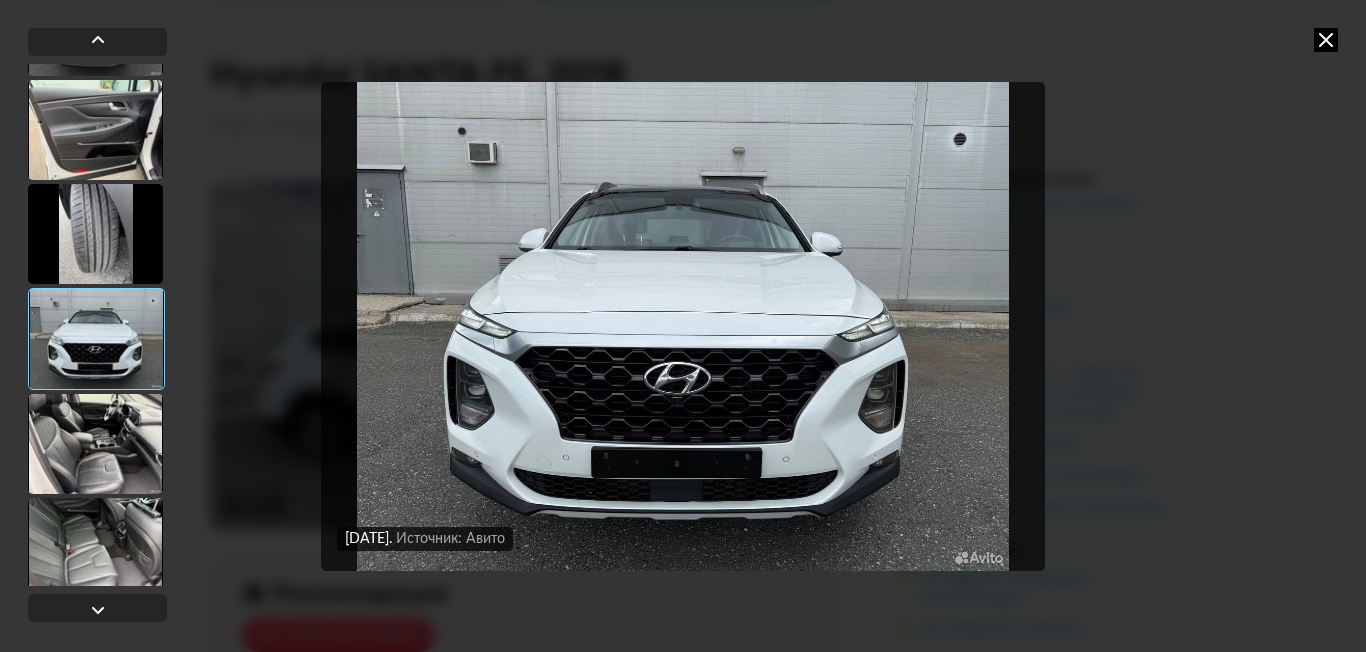 click at bounding box center [95, 444] 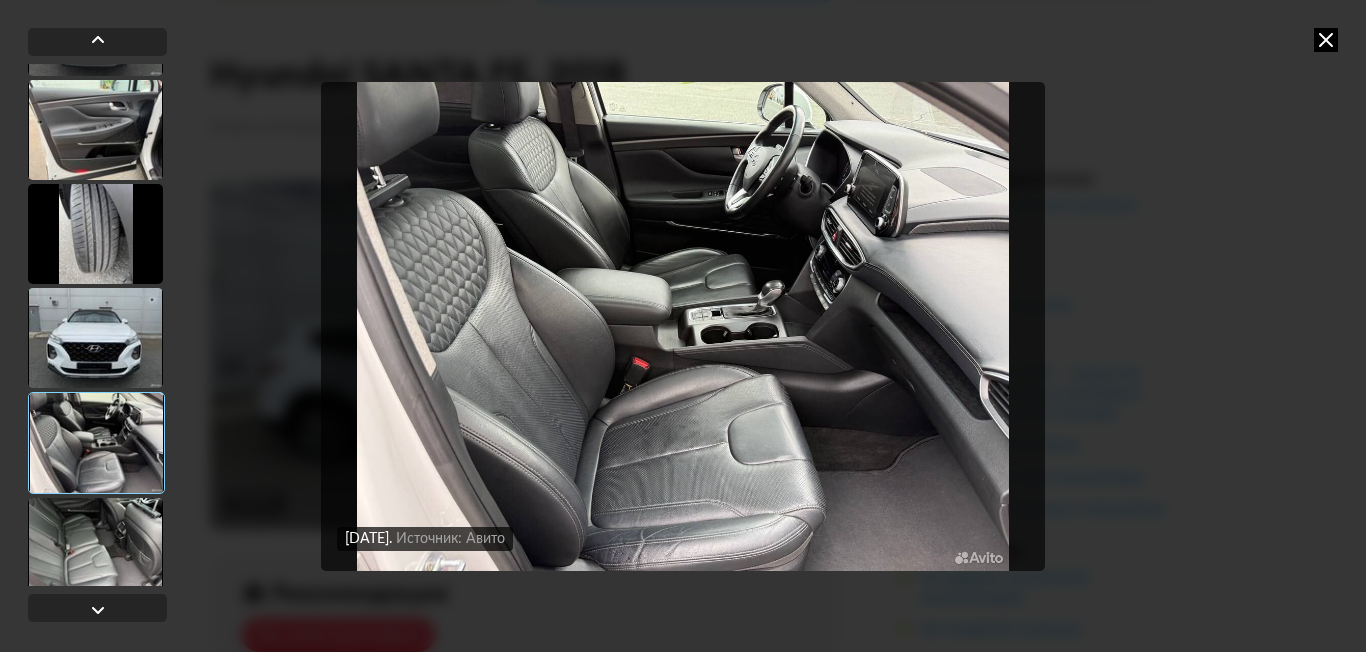 click at bounding box center [95, 548] 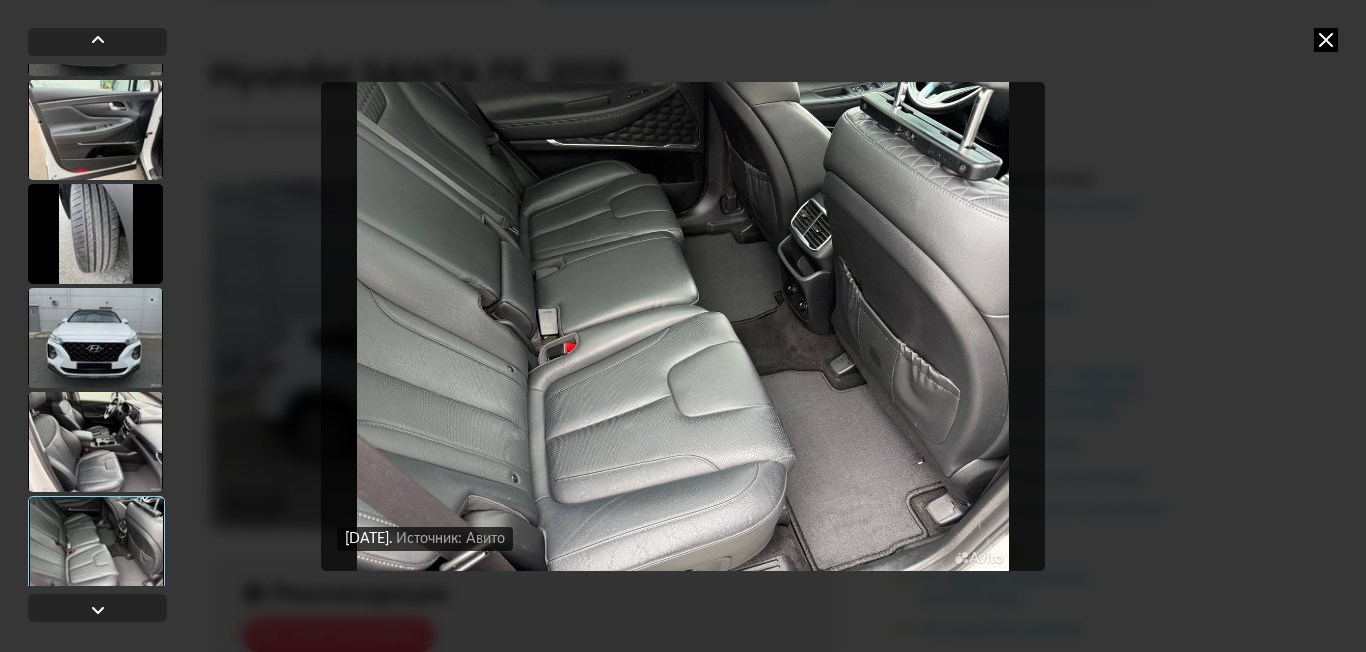 scroll, scrollTop: 500, scrollLeft: 0, axis: vertical 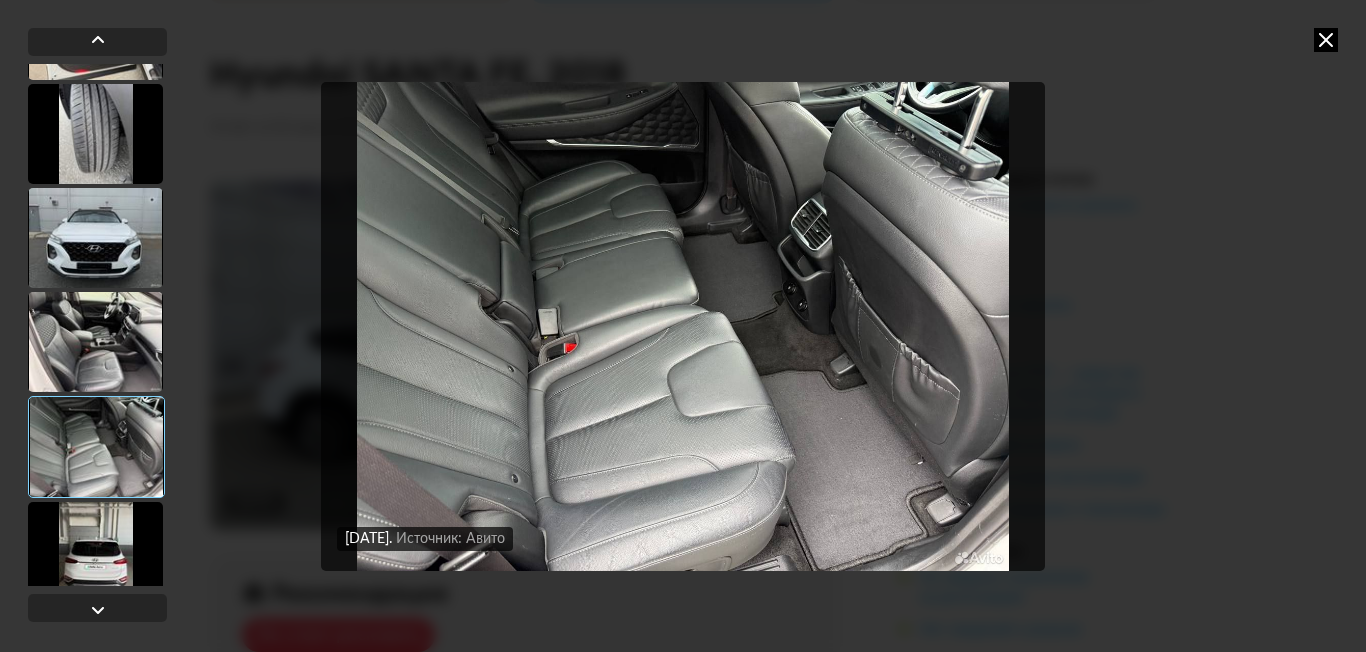 click at bounding box center [95, 342] 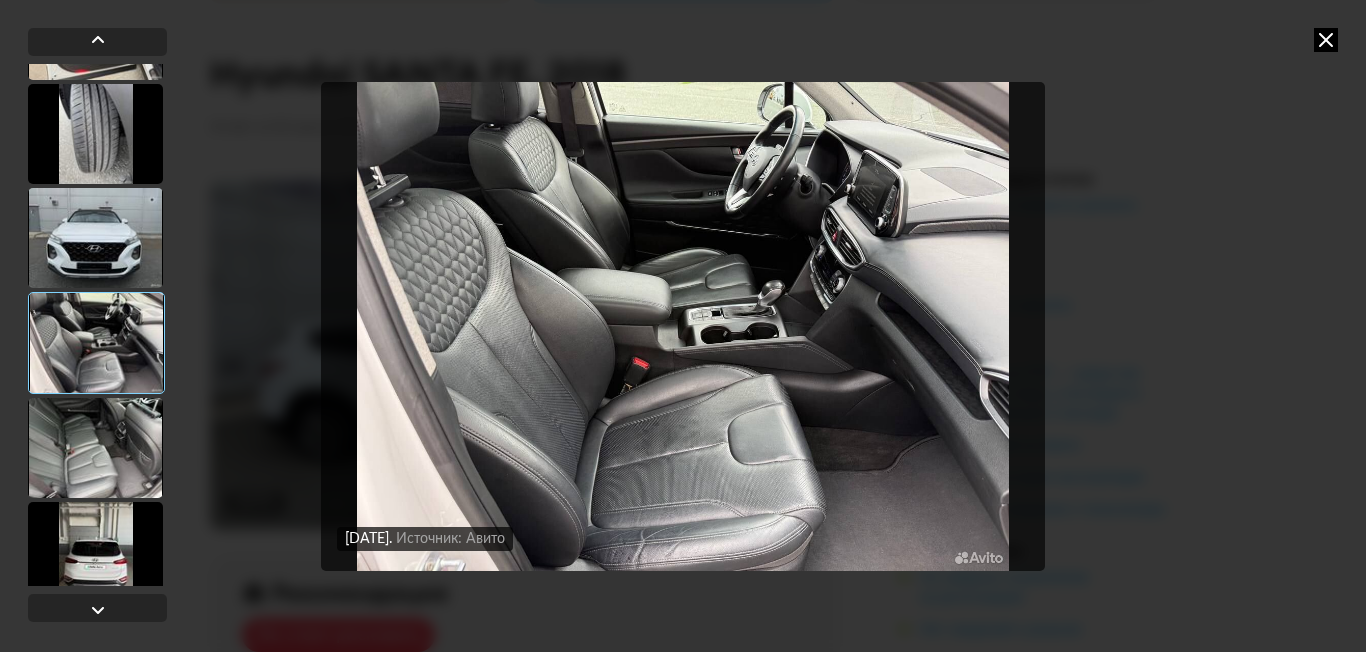 click at bounding box center (95, 448) 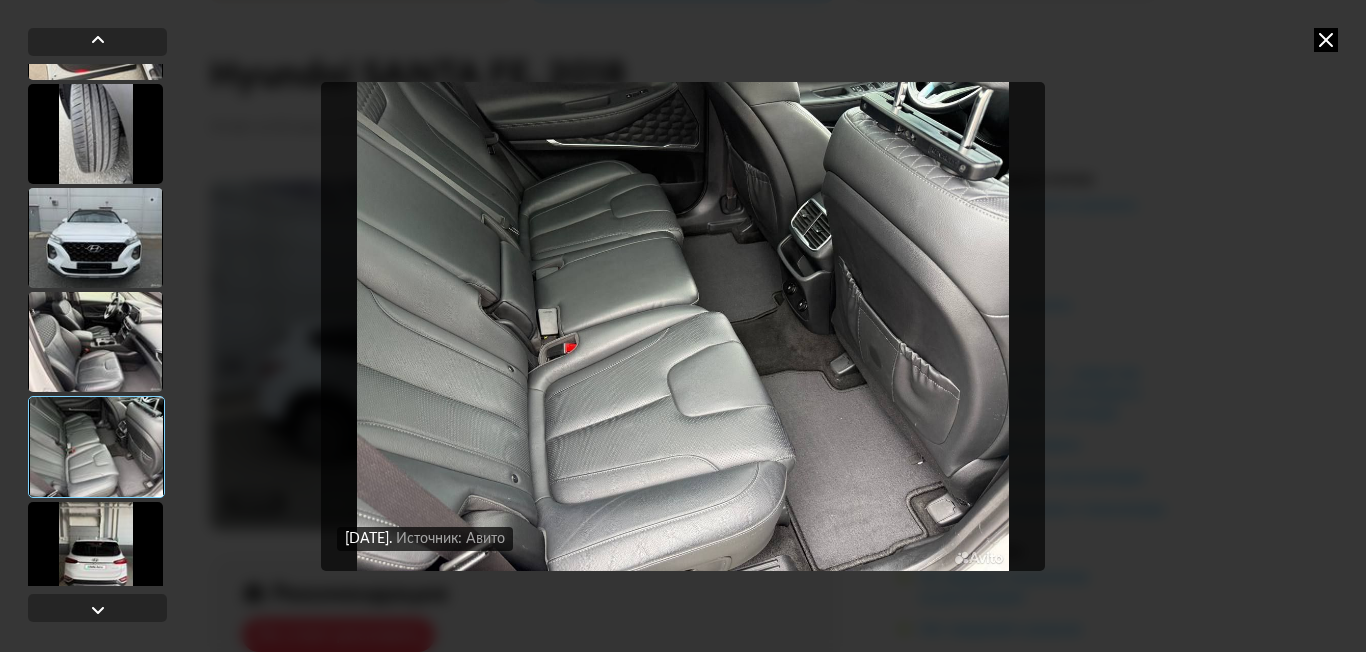 click at bounding box center (95, 552) 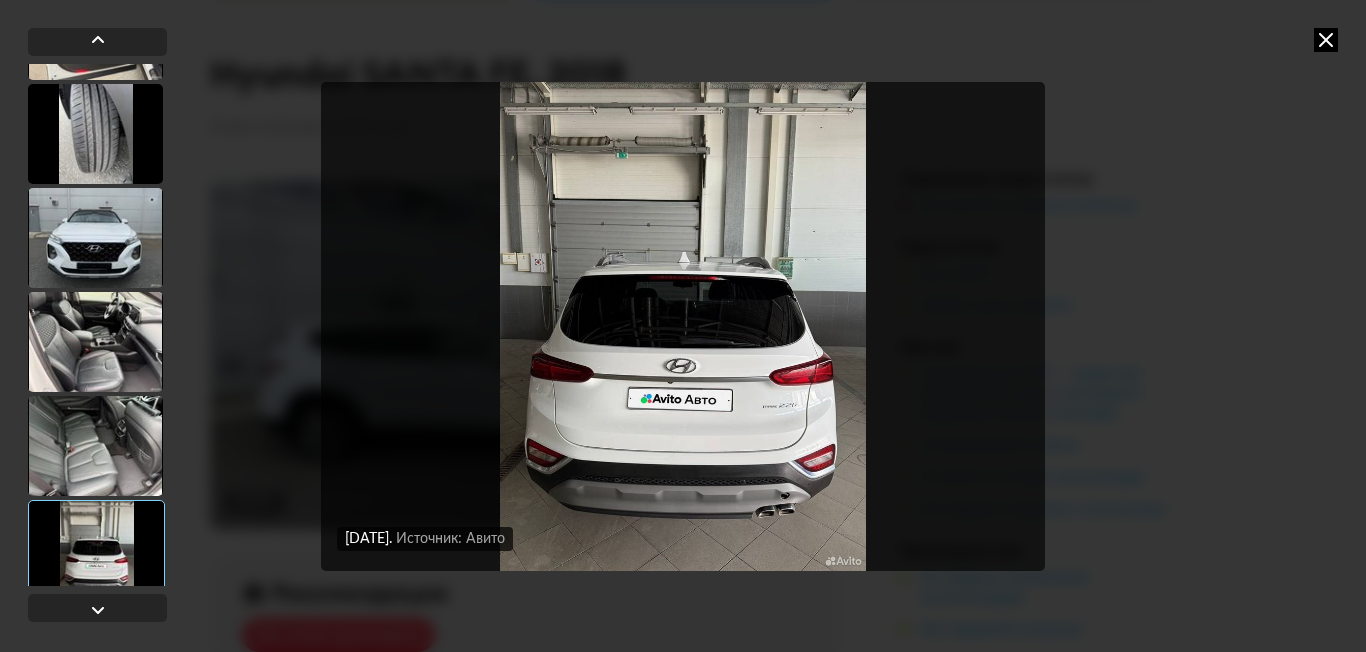 scroll, scrollTop: 700, scrollLeft: 0, axis: vertical 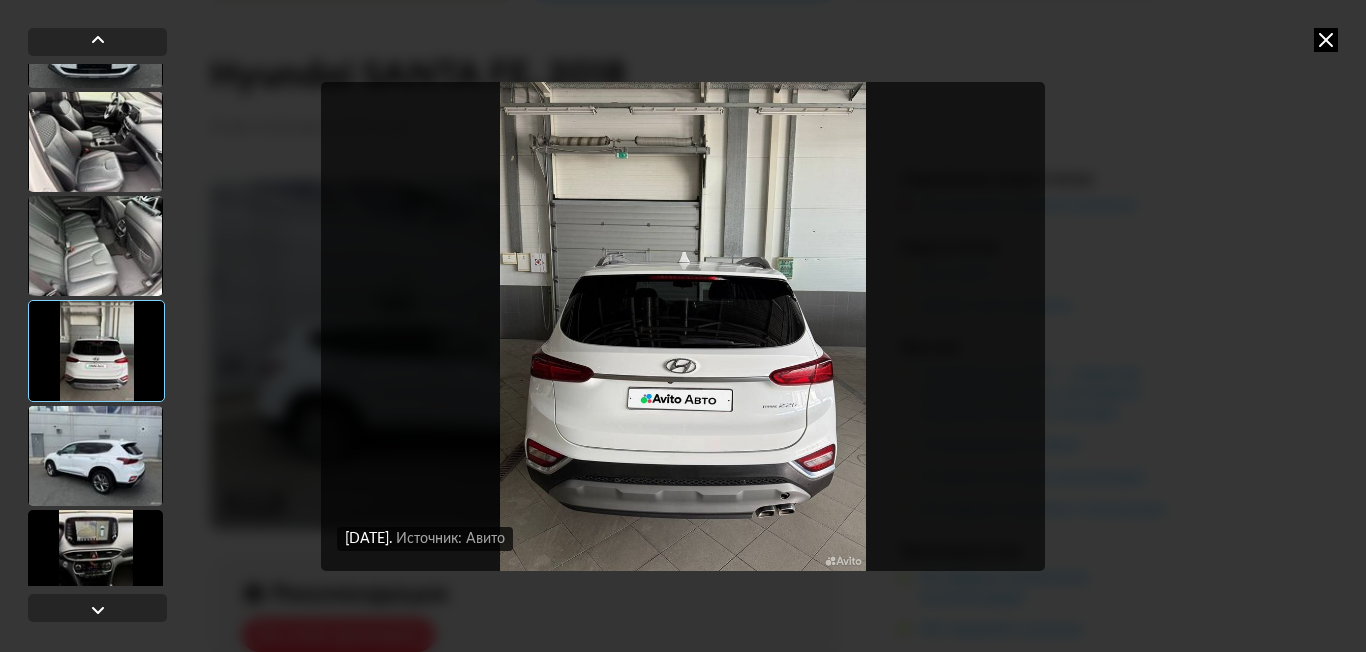 click at bounding box center (95, 456) 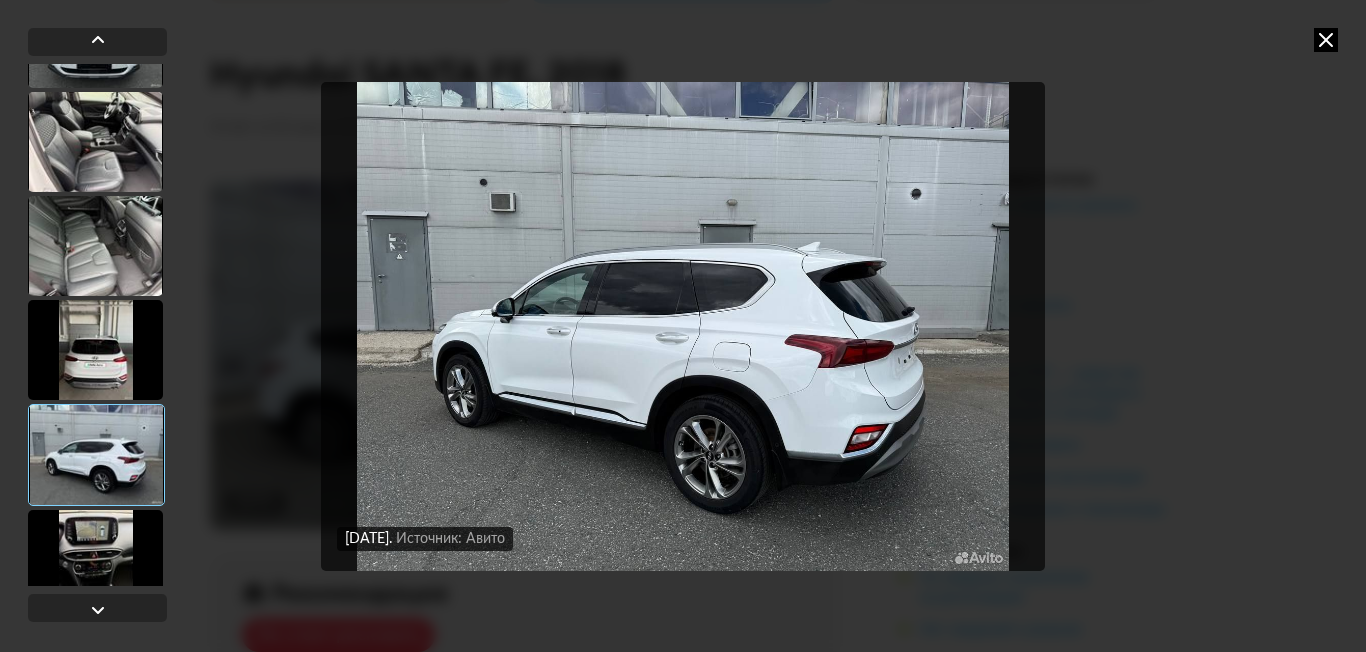 click at bounding box center [95, 560] 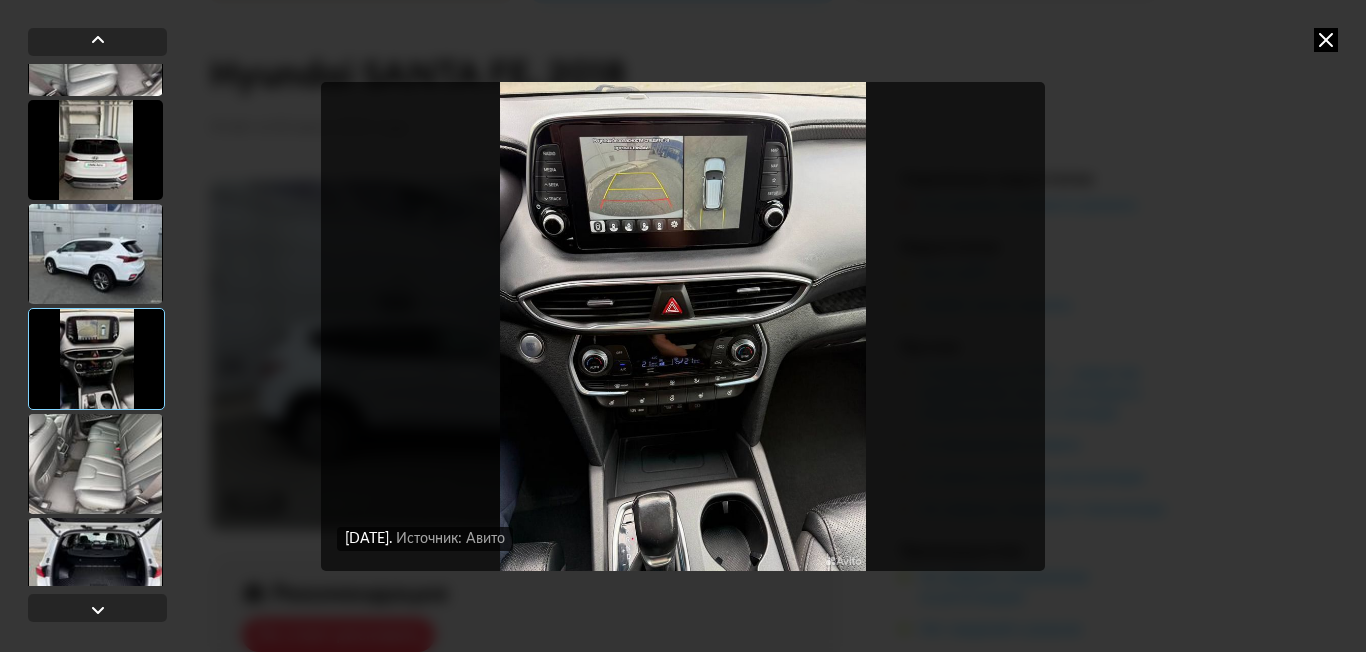 click at bounding box center [95, 464] 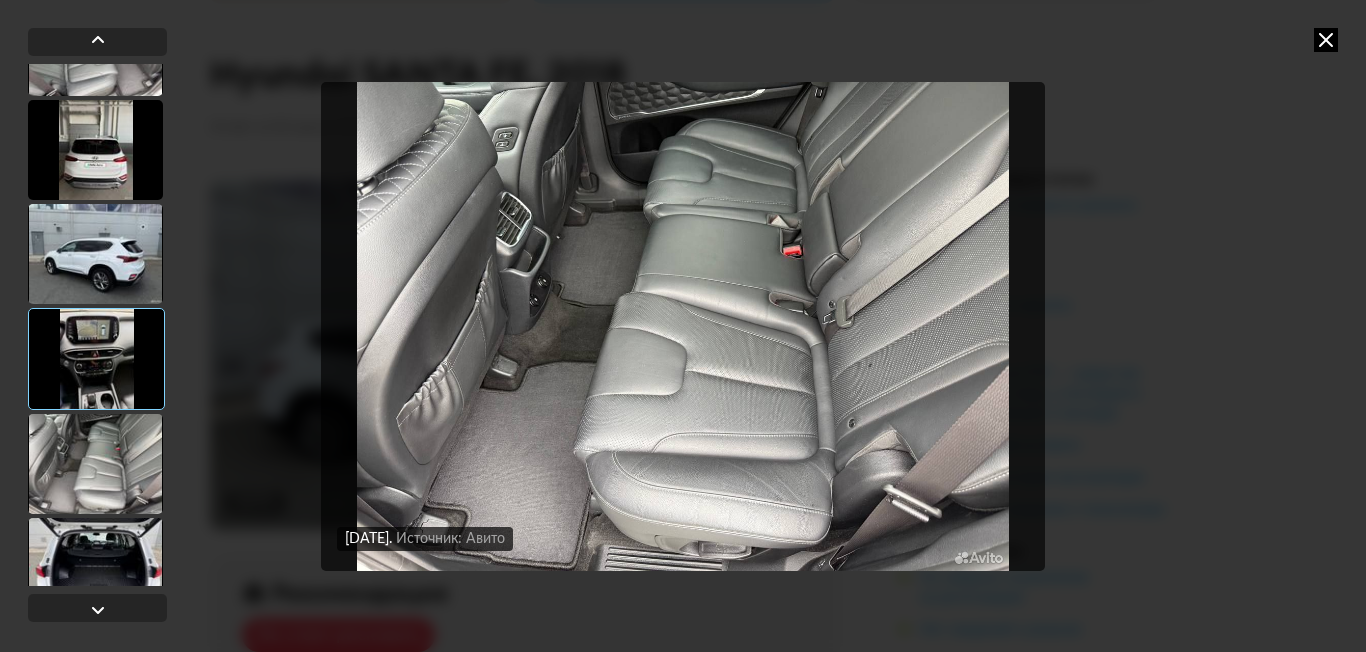 scroll, scrollTop: 1000, scrollLeft: 0, axis: vertical 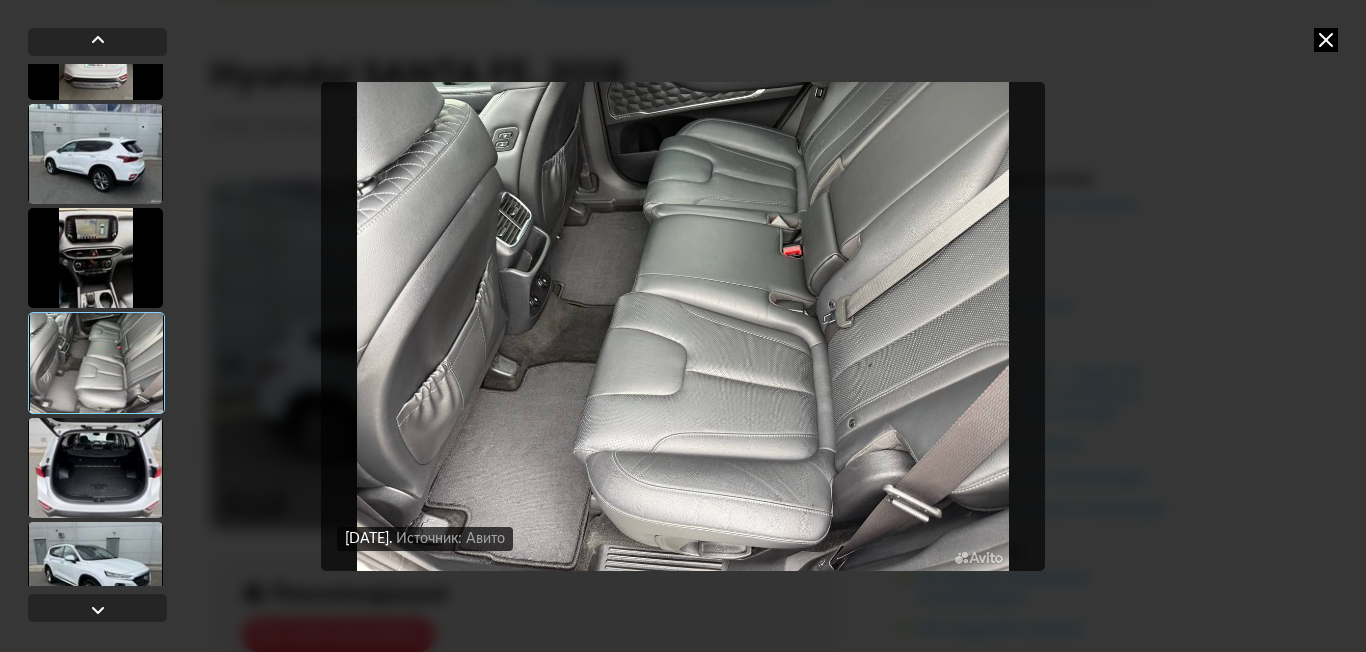 click at bounding box center (95, 468) 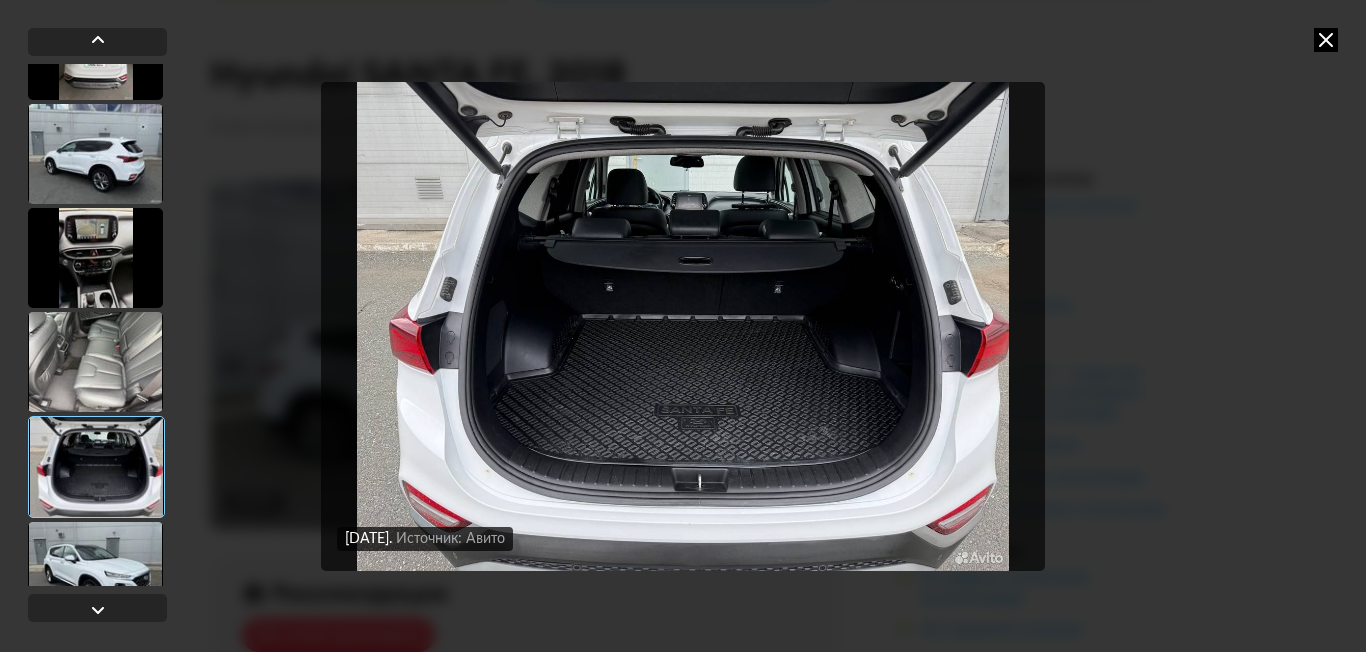 click at bounding box center [95, 572] 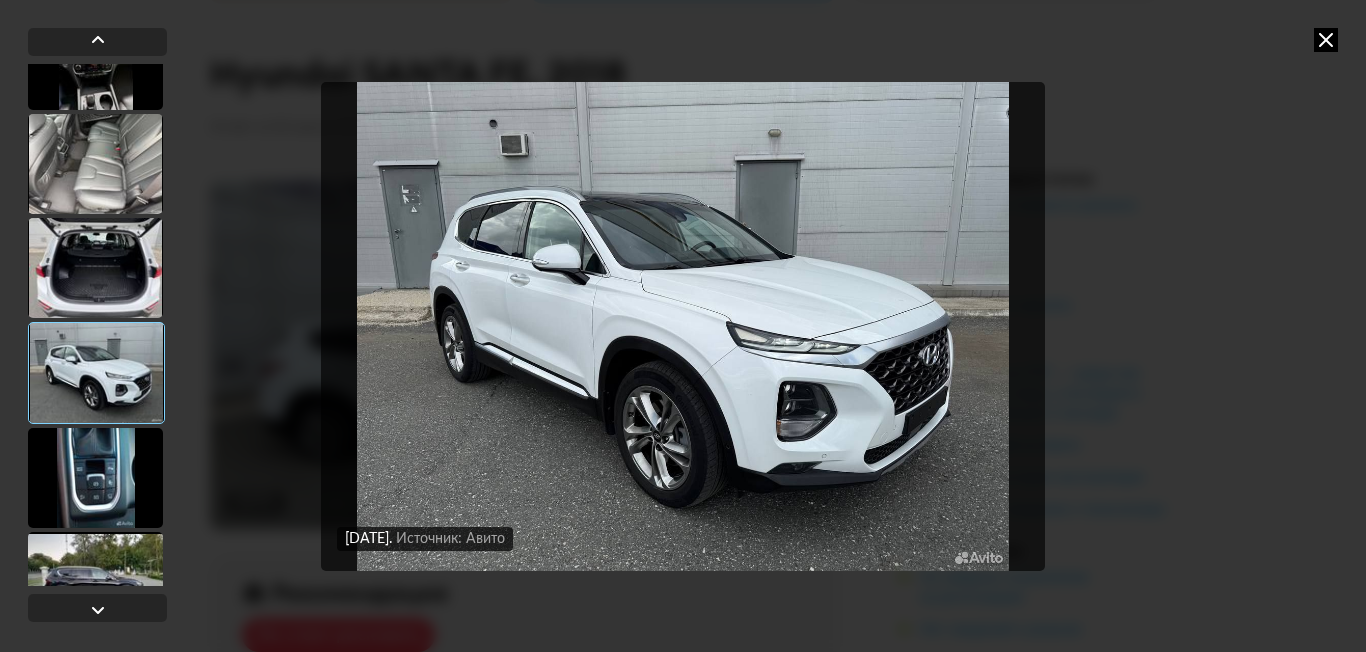scroll, scrollTop: 1200, scrollLeft: 0, axis: vertical 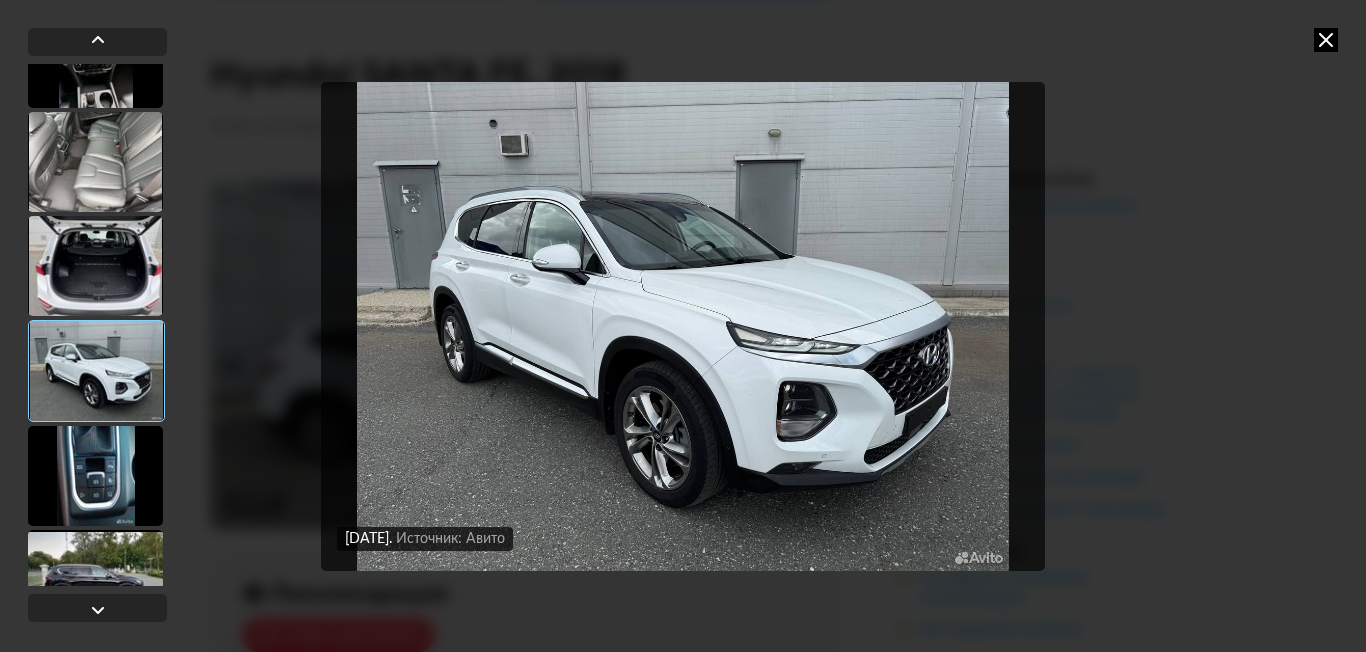 click at bounding box center (95, 476) 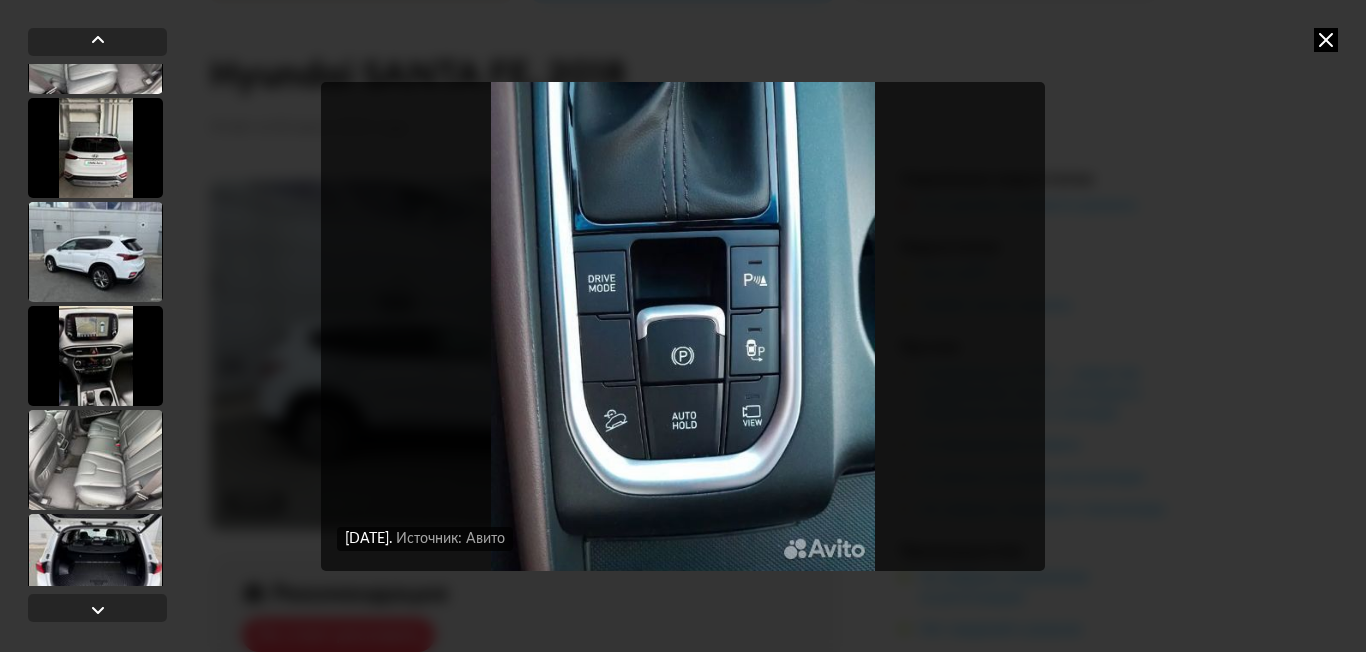 scroll, scrollTop: 900, scrollLeft: 0, axis: vertical 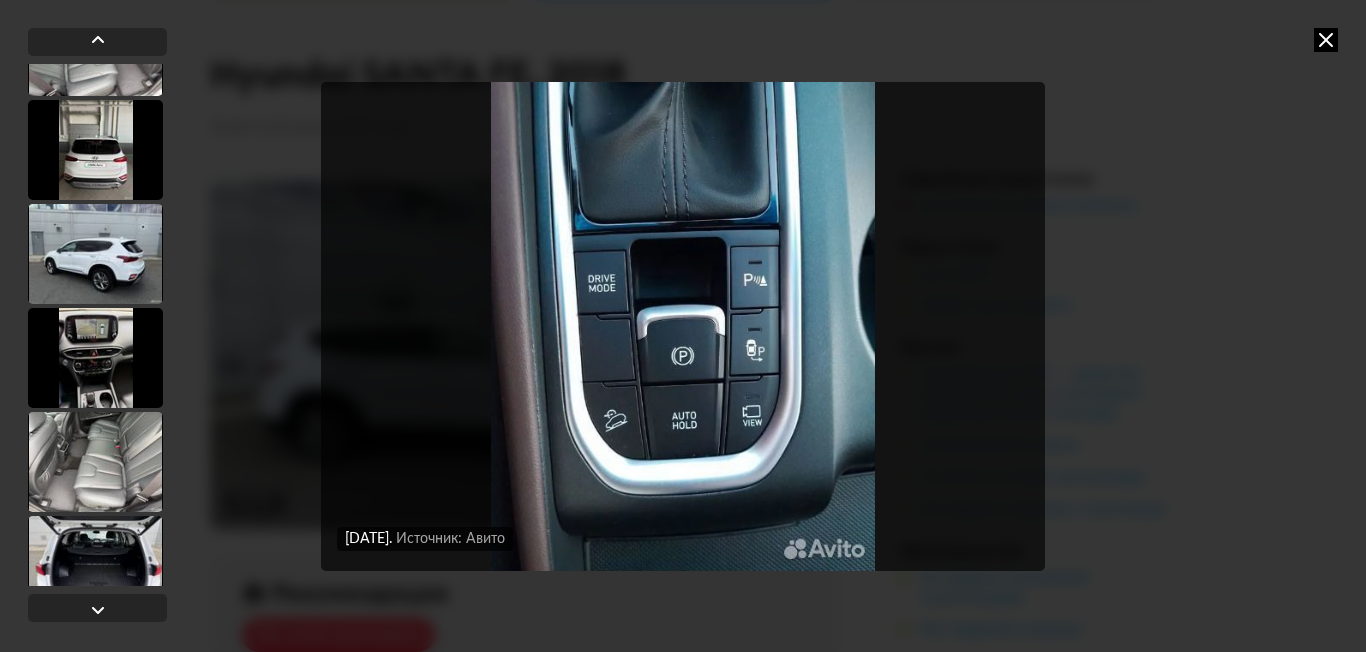 click at bounding box center (95, 358) 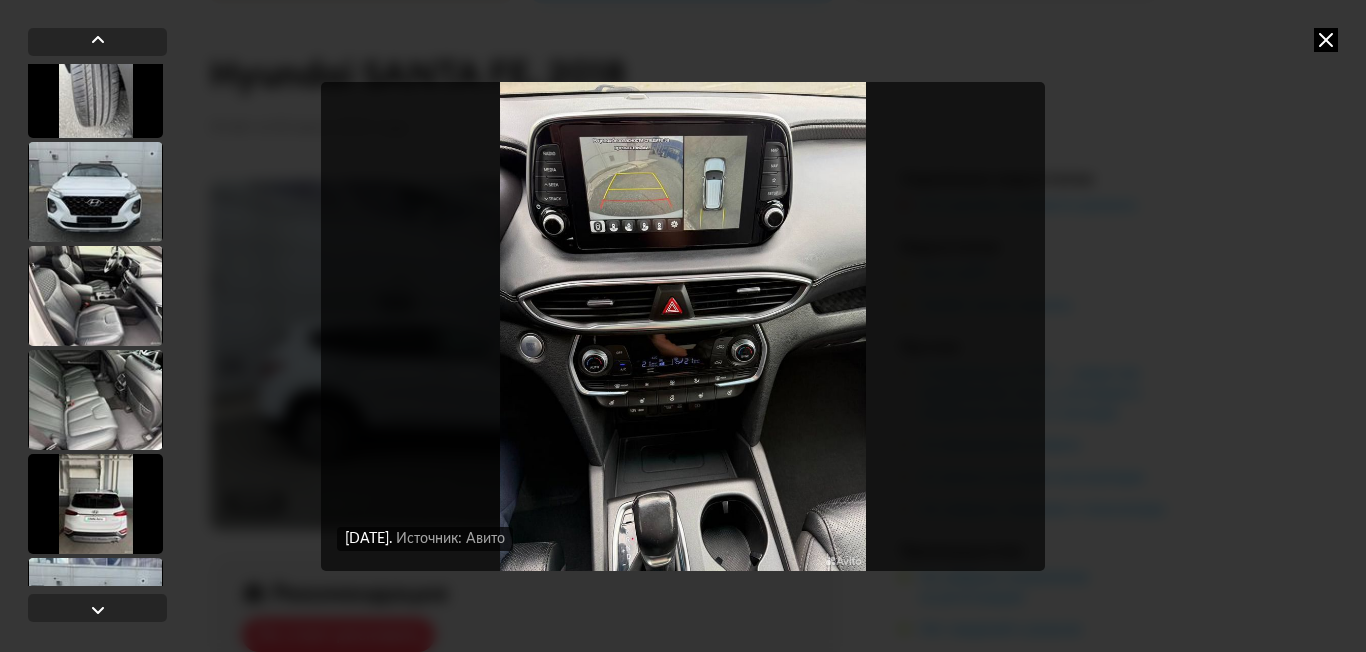 scroll, scrollTop: 500, scrollLeft: 0, axis: vertical 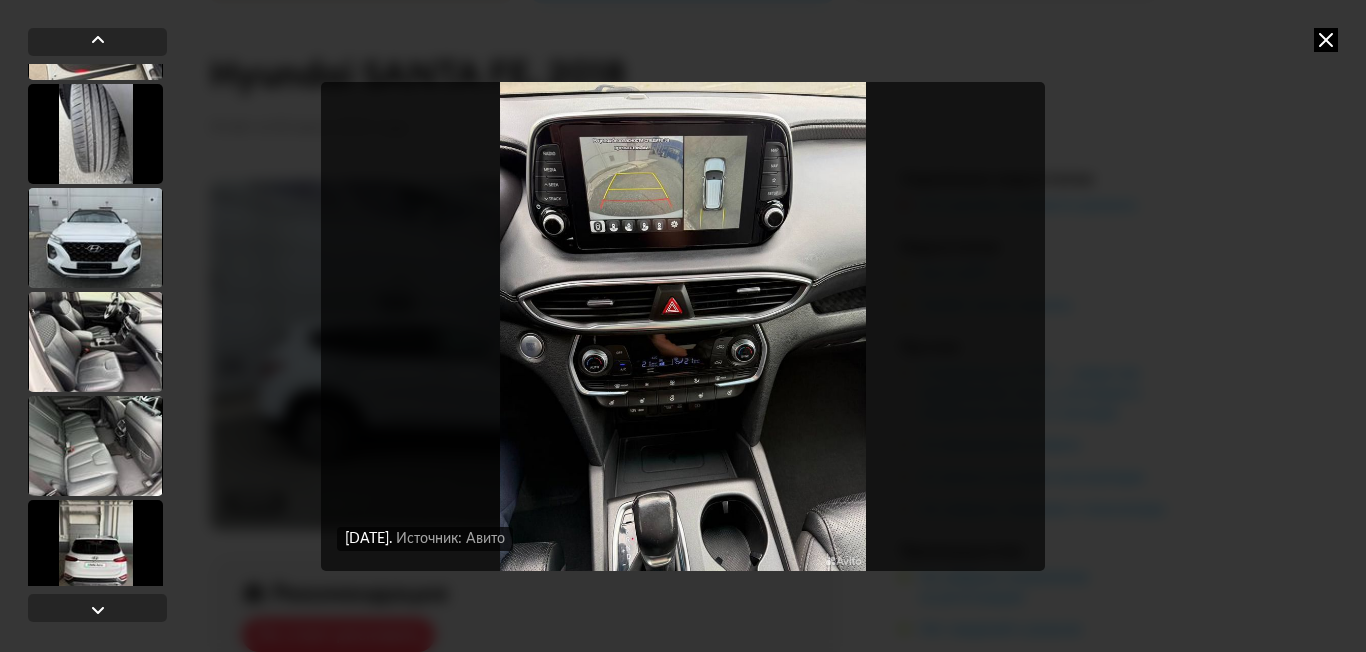 click at bounding box center (95, 446) 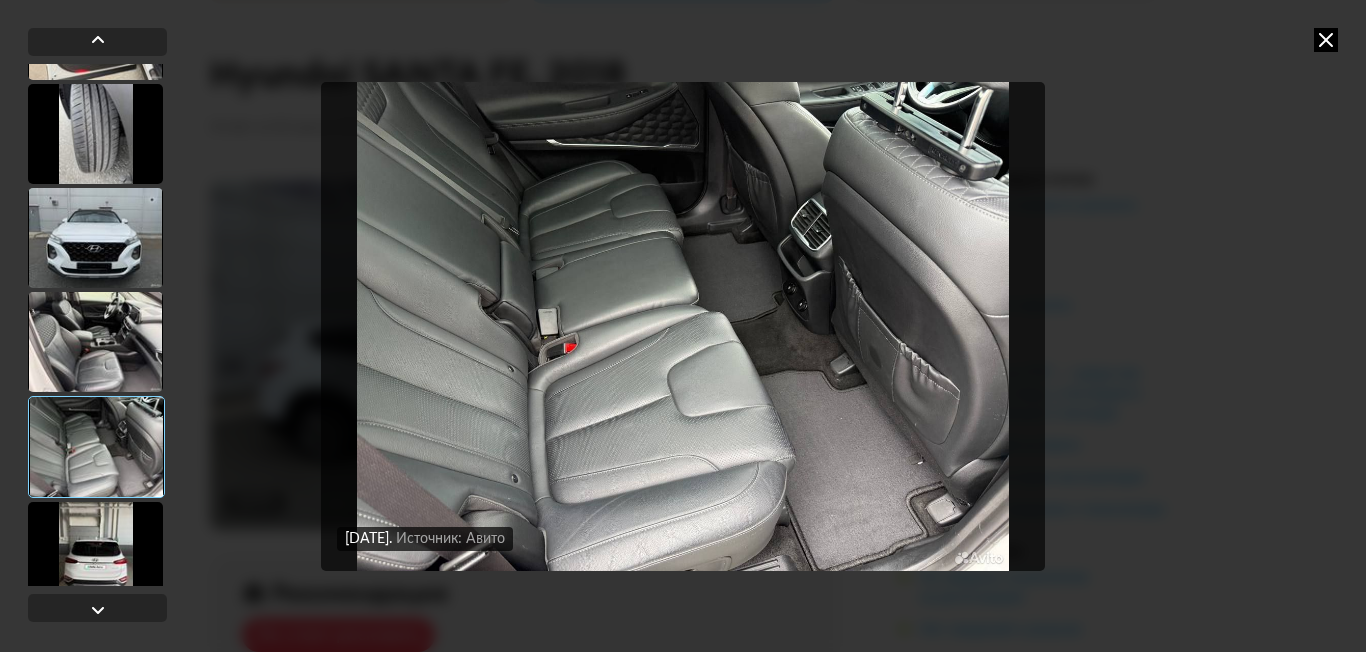 click at bounding box center (95, 342) 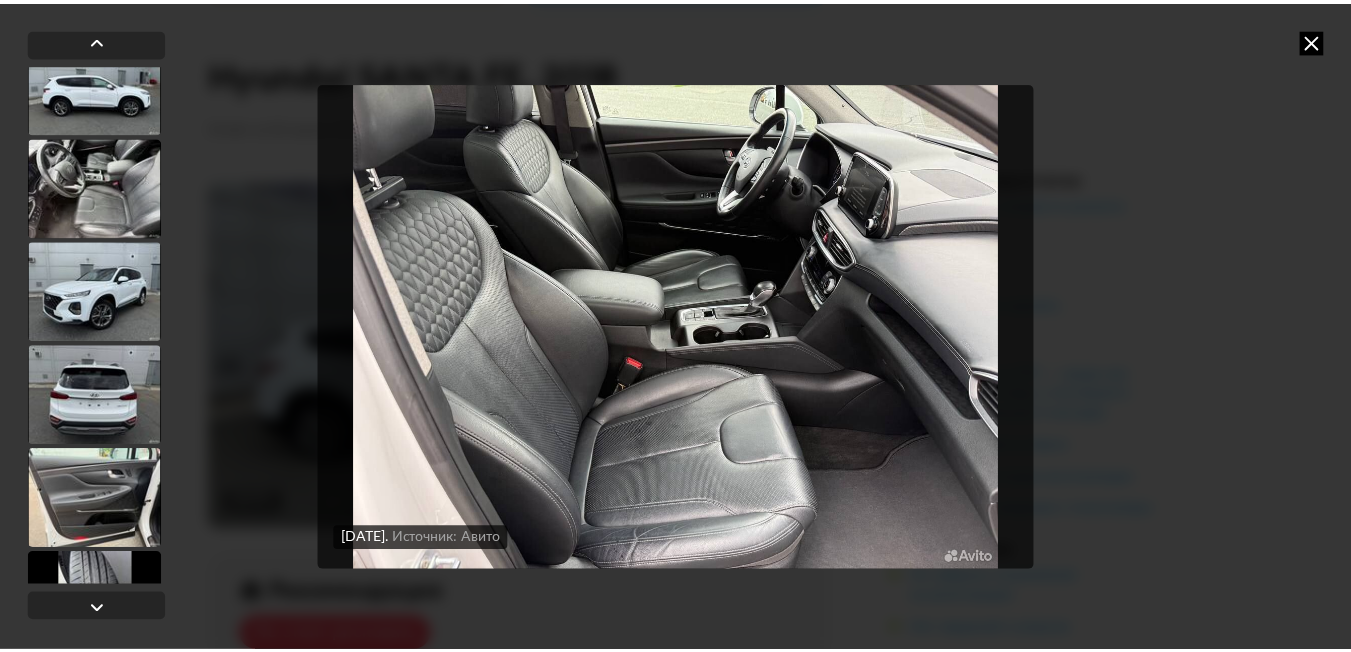 scroll, scrollTop: 0, scrollLeft: 0, axis: both 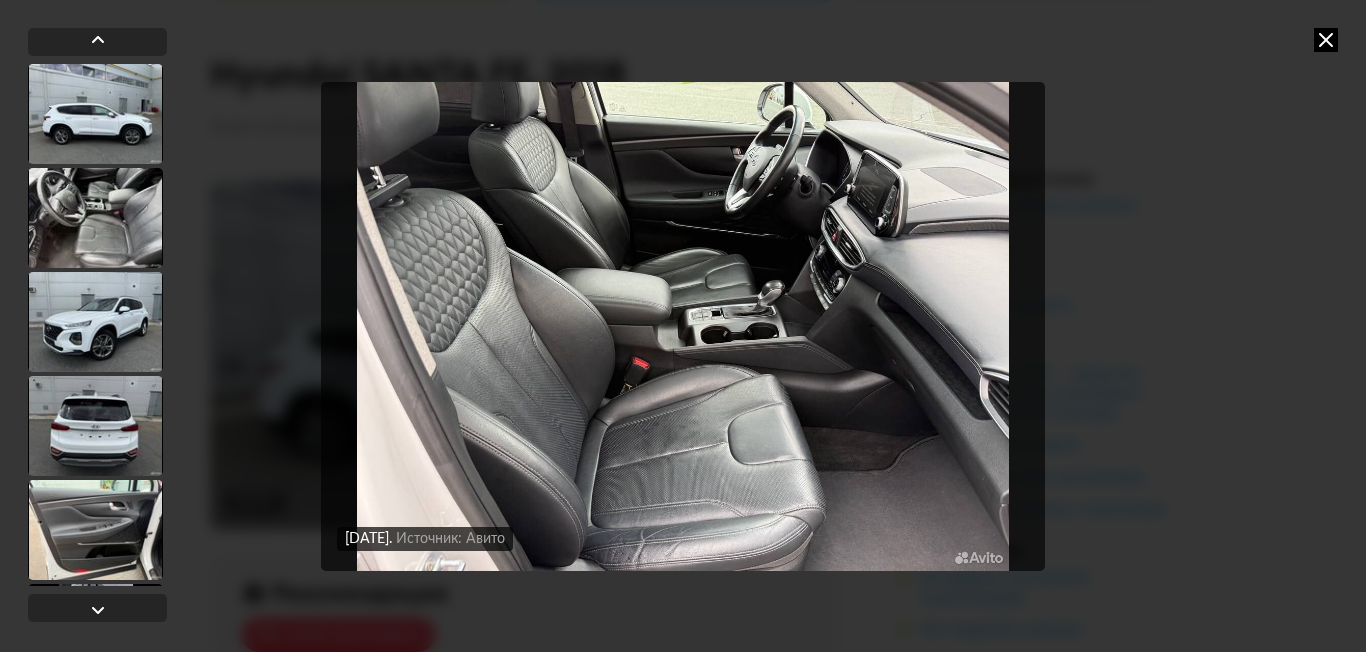 click at bounding box center [95, 218] 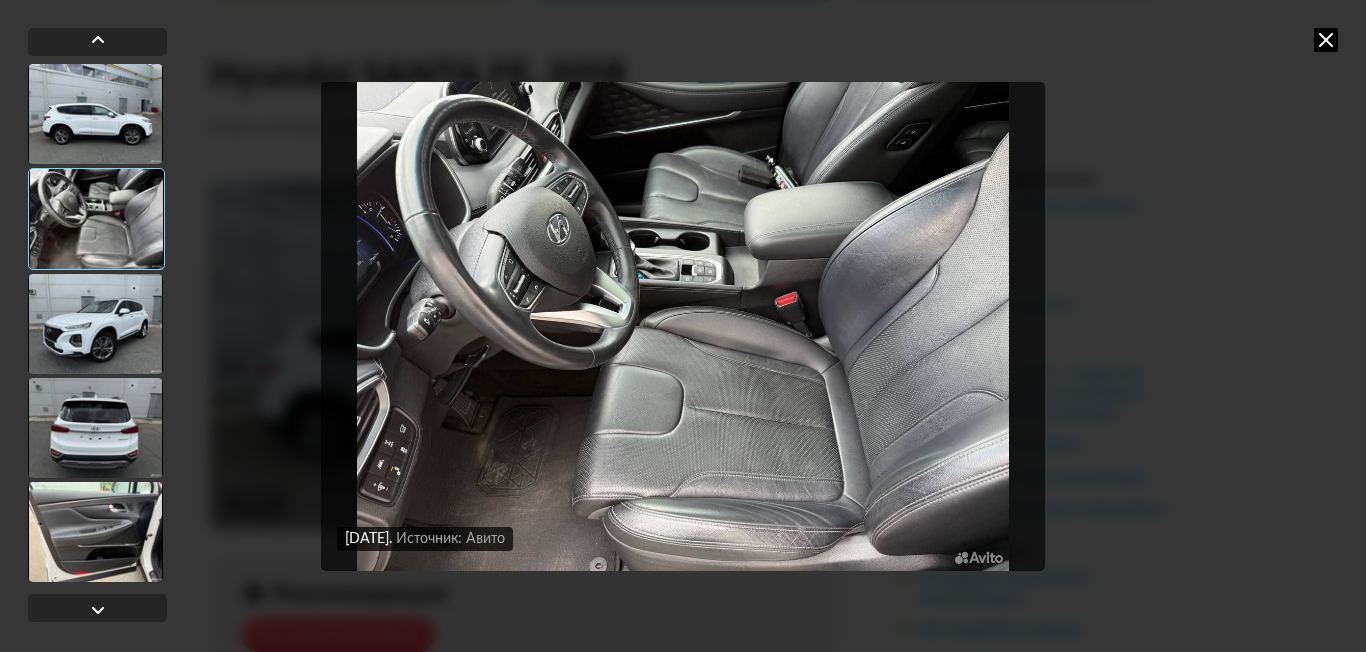 click at bounding box center [1326, 40] 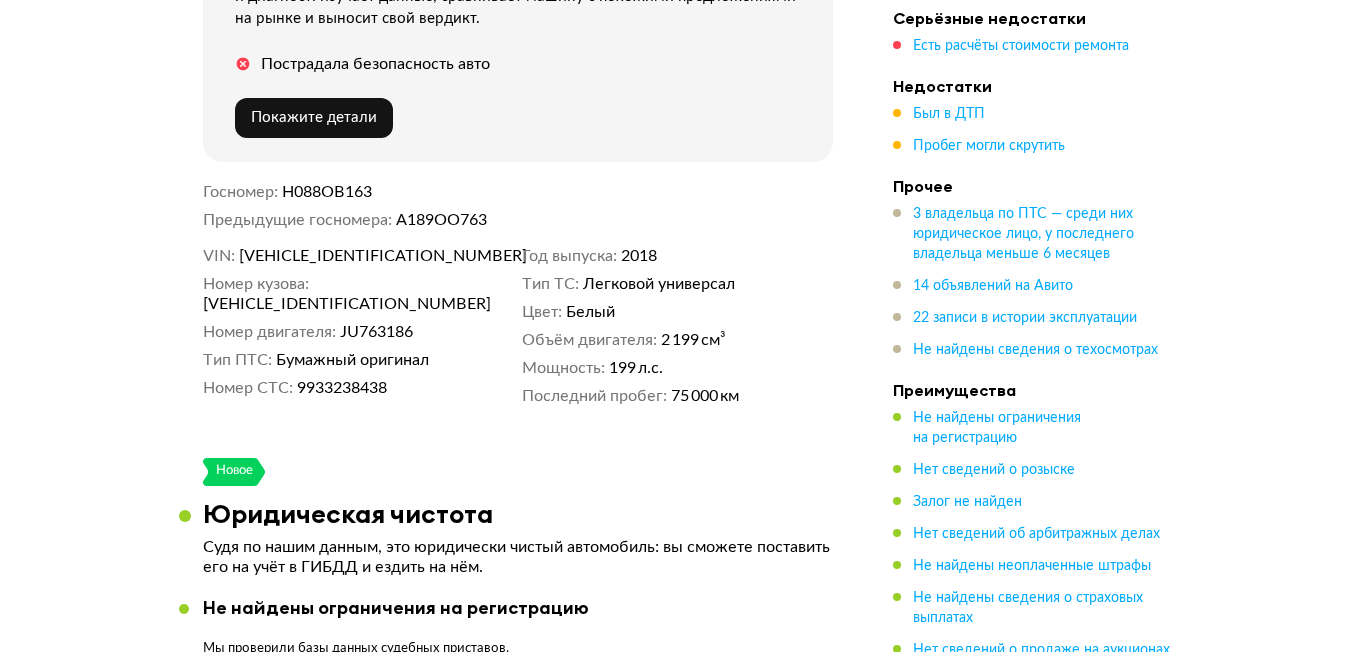 scroll, scrollTop: 300, scrollLeft: 0, axis: vertical 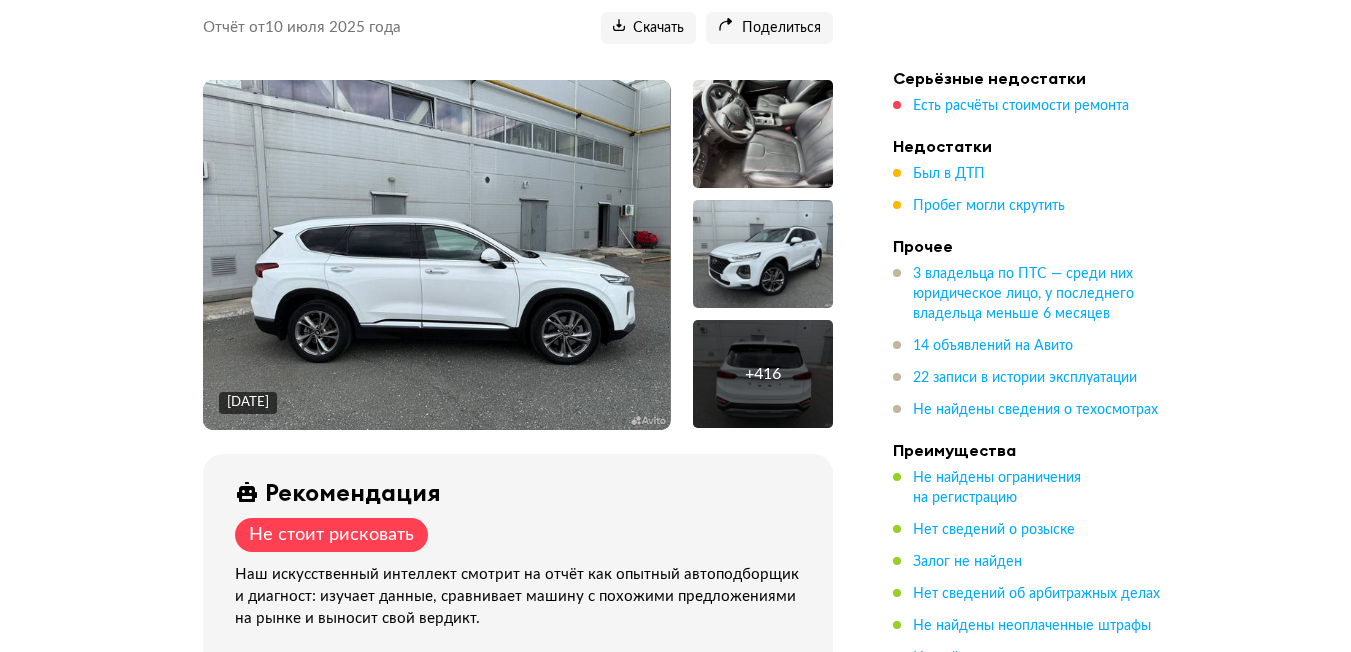 click at bounding box center [436, 255] 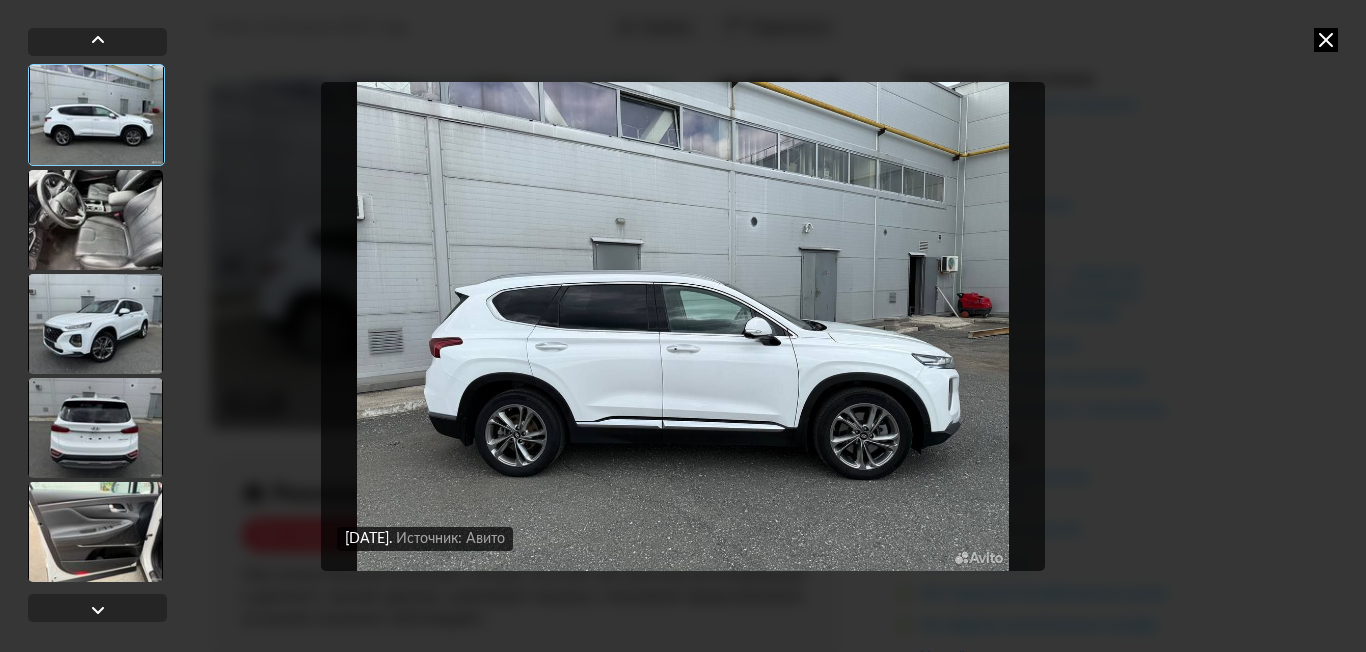 click at bounding box center (683, 326) 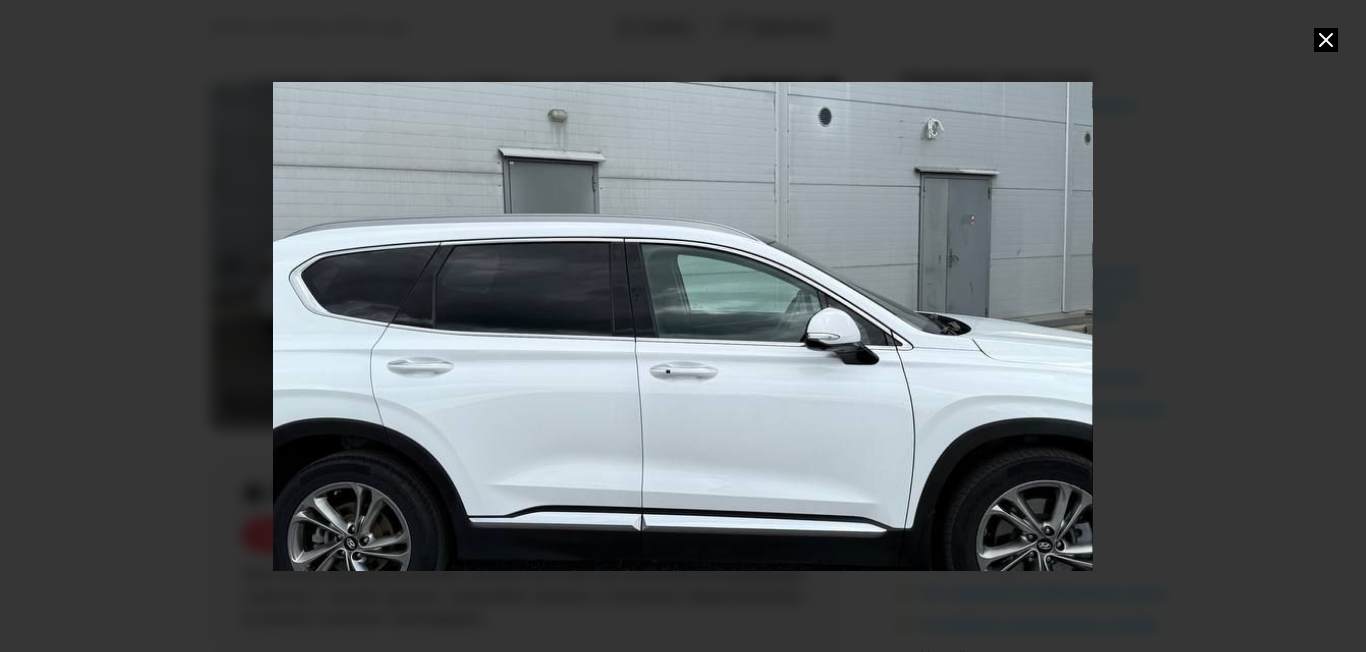 click at bounding box center [682, 326] 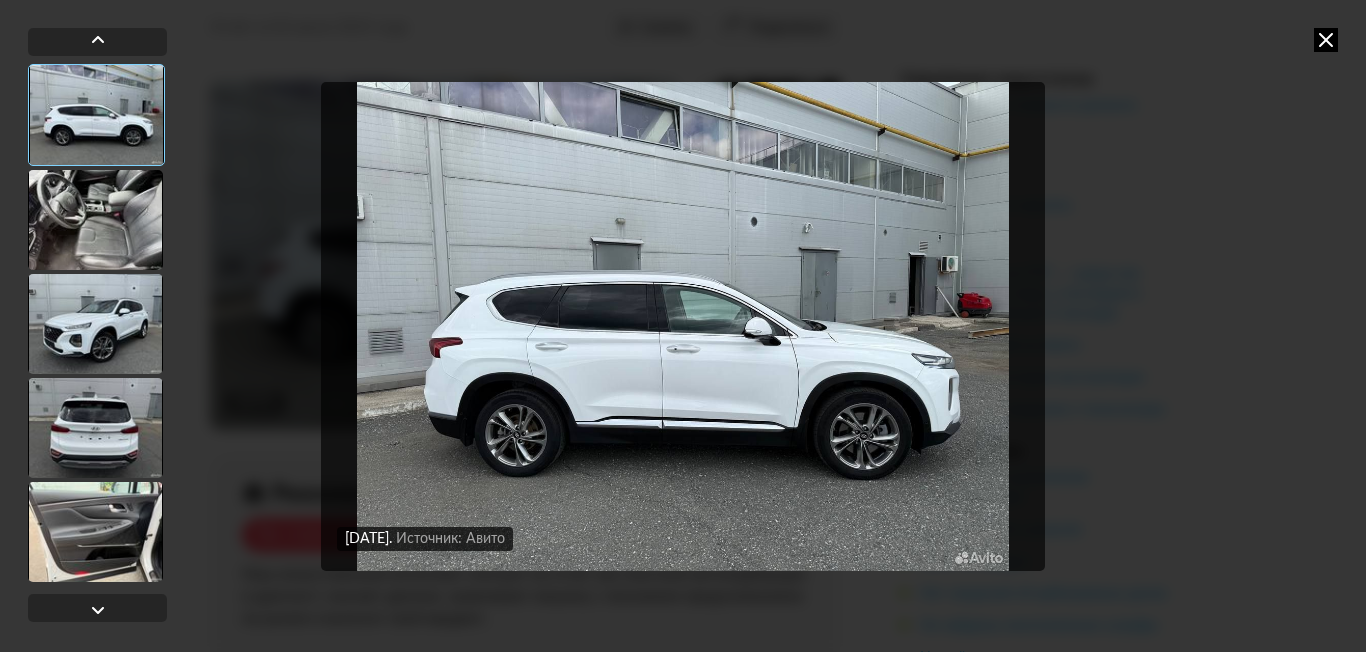 click at bounding box center (1326, 40) 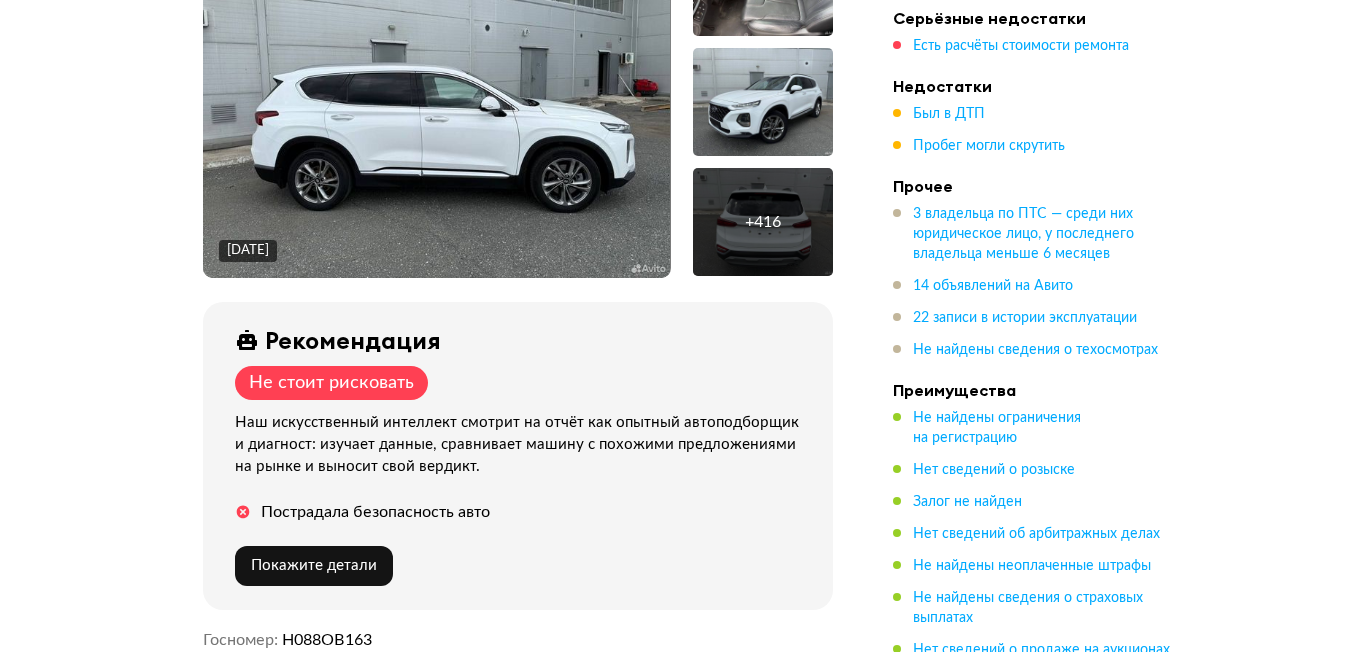 scroll, scrollTop: 500, scrollLeft: 0, axis: vertical 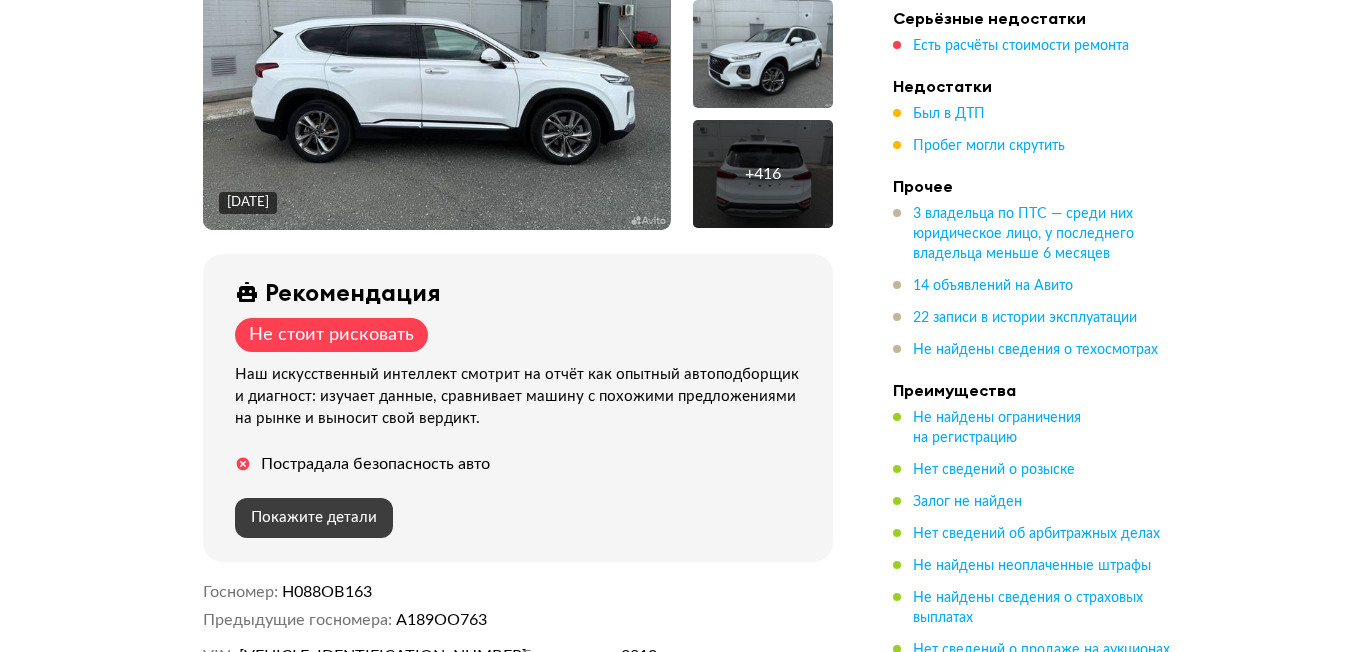 click on "Покажите детали" at bounding box center [314, 517] 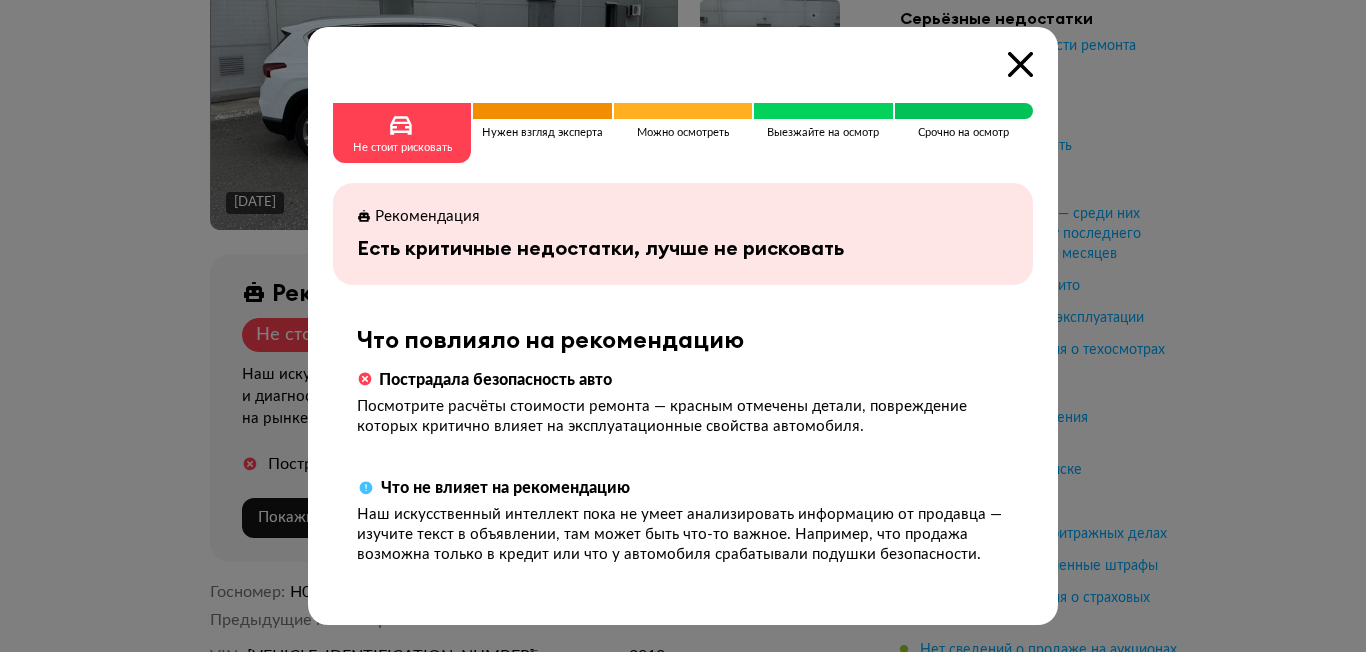 click at bounding box center (1020, 64) 